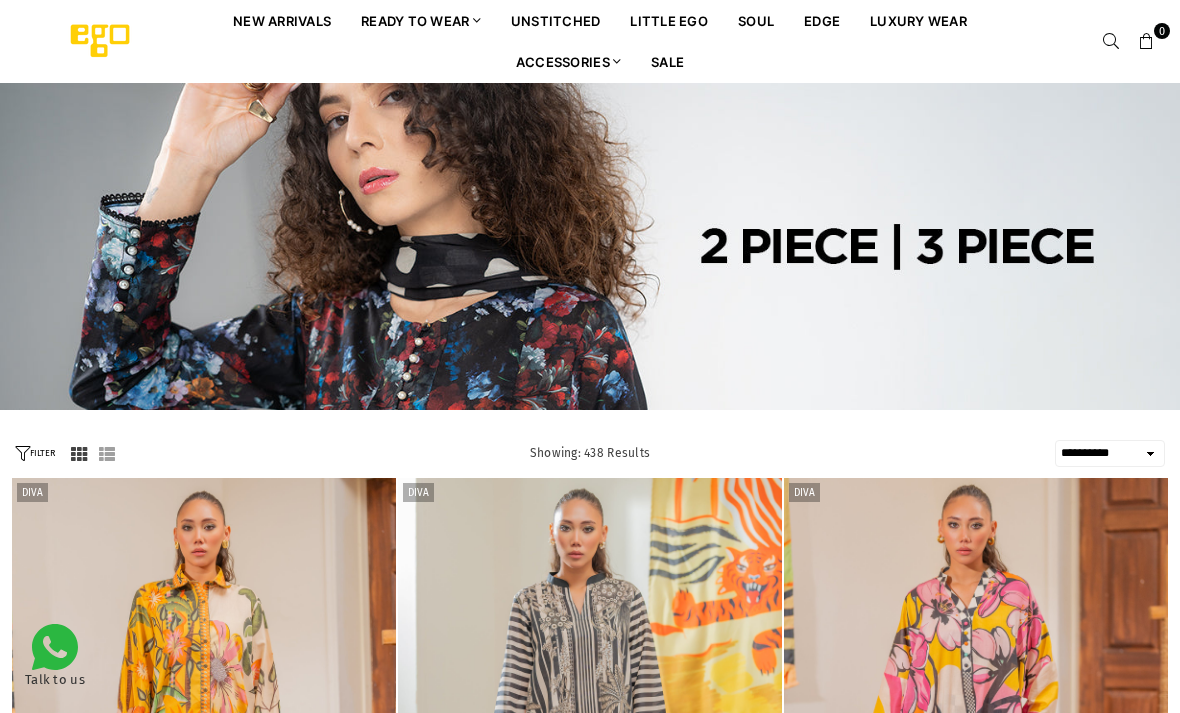 select on "**********" 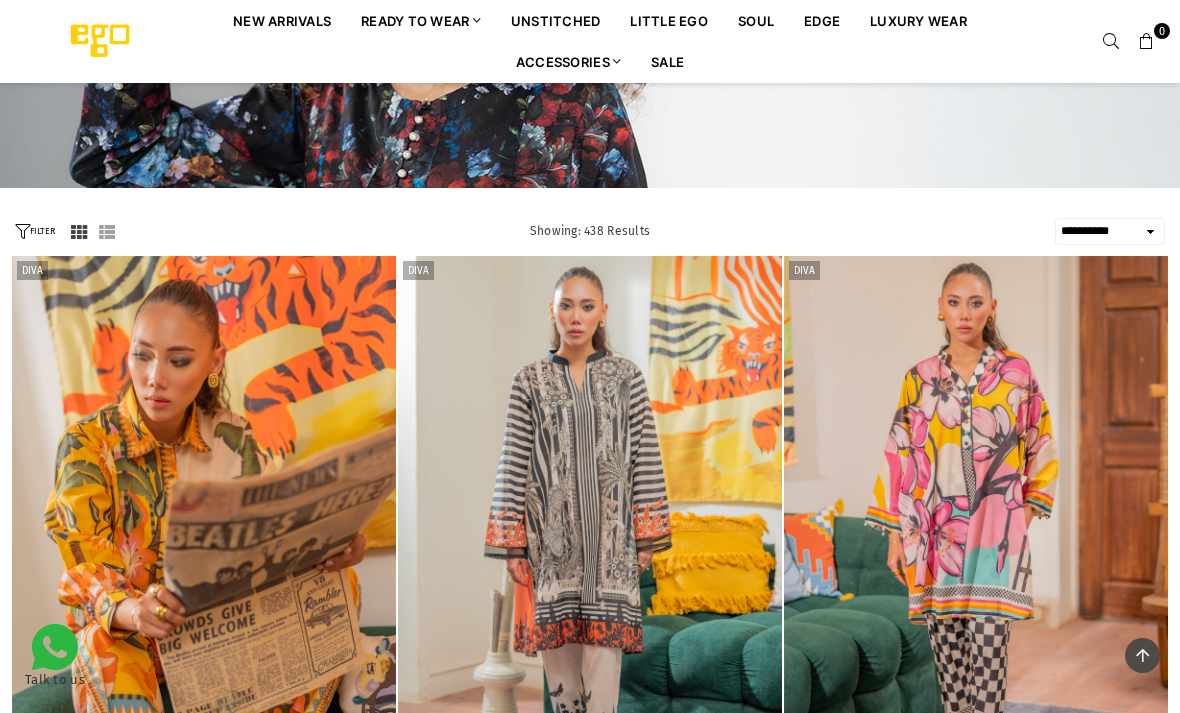 scroll, scrollTop: 0, scrollLeft: 0, axis: both 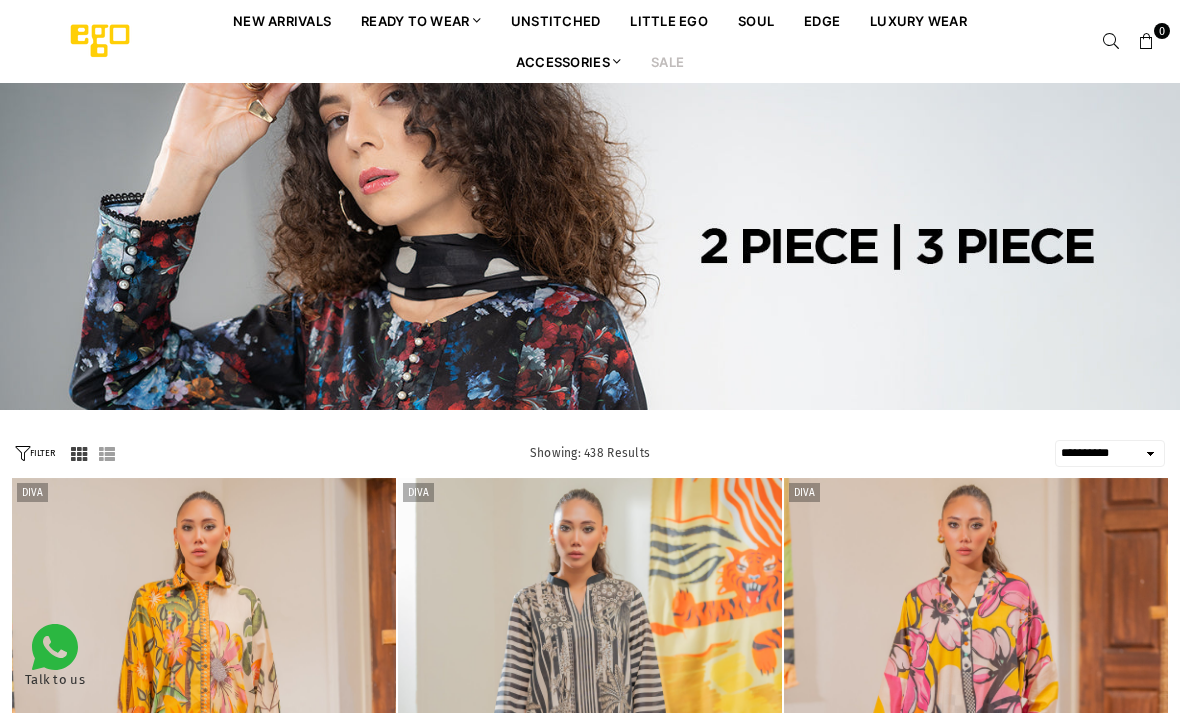 click on "Sale" at bounding box center [667, 61] 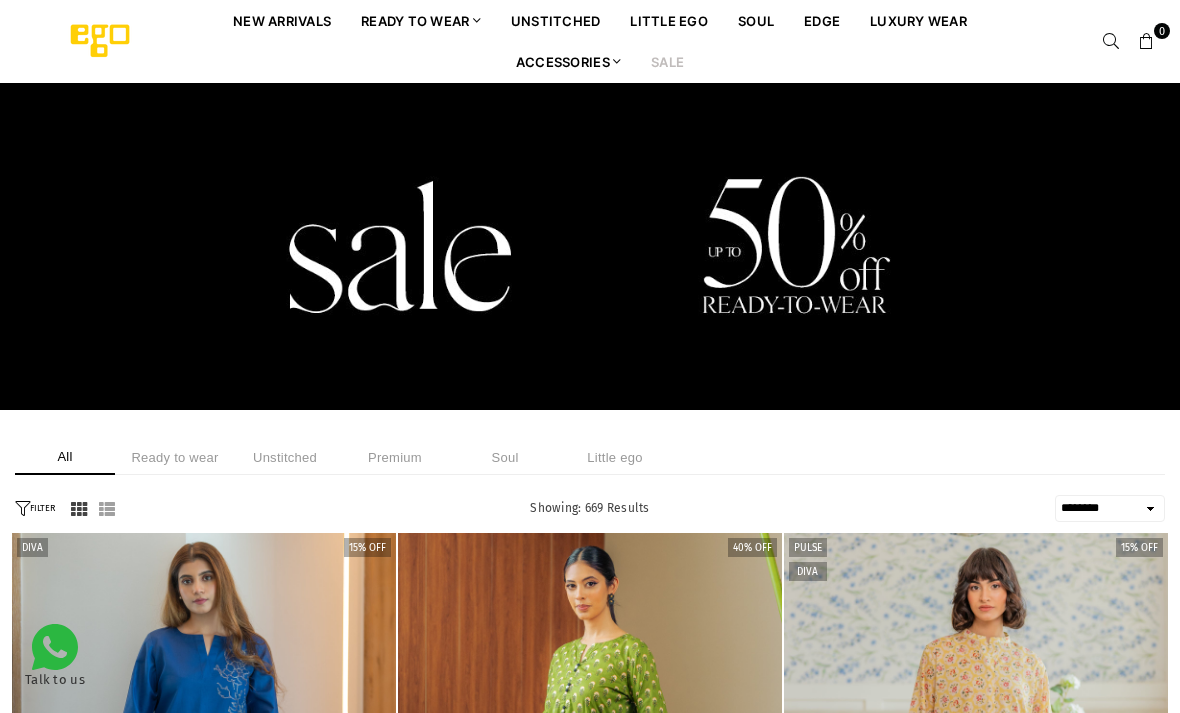 select on "******" 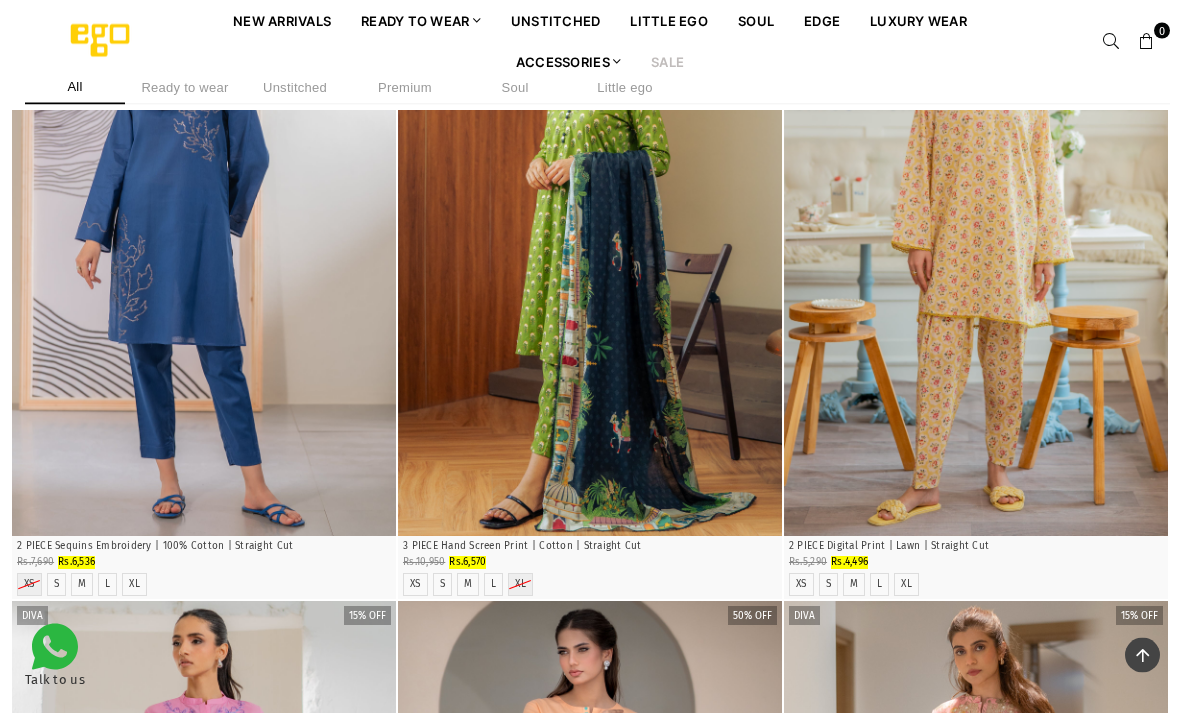 scroll, scrollTop: 517, scrollLeft: 0, axis: vertical 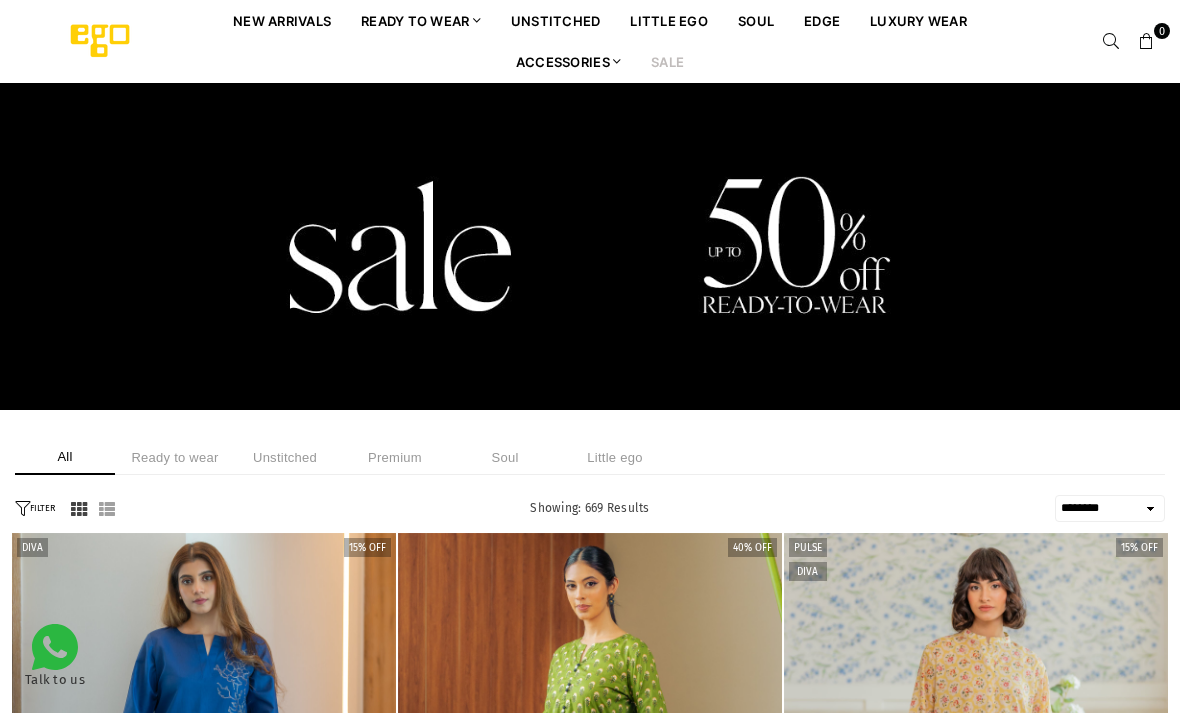 click at bounding box center [590, 246] 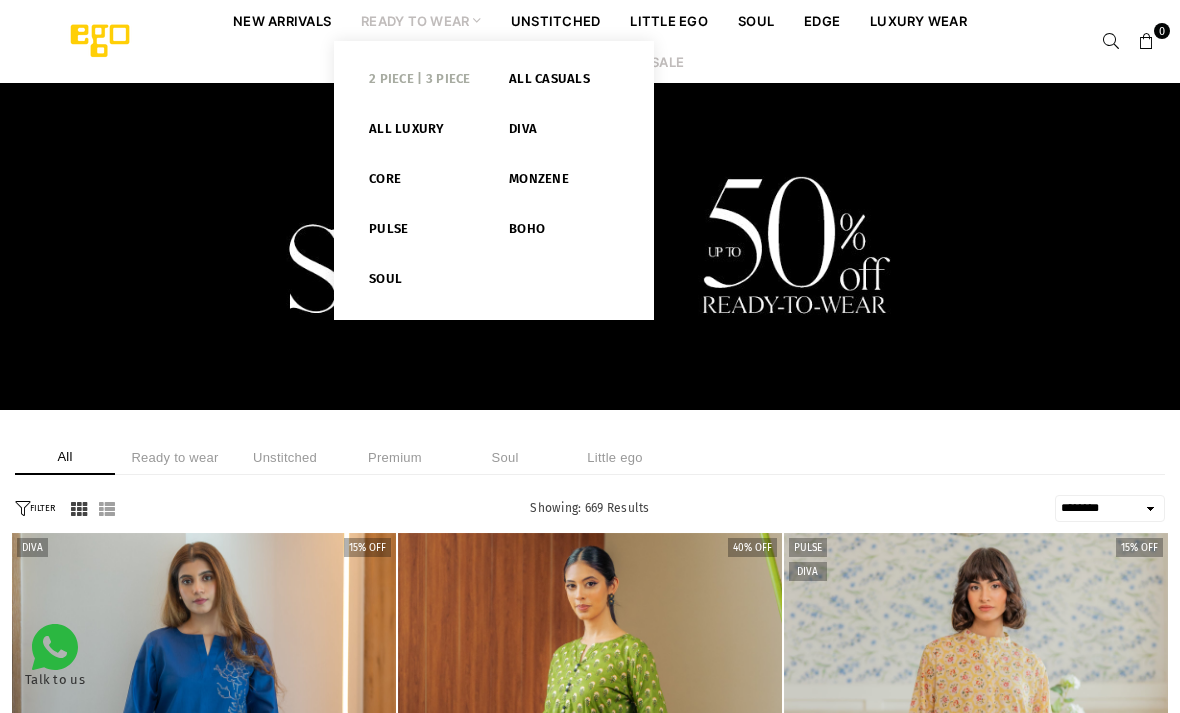 click on "2 PIECE | 3 PIECE" at bounding box center [424, 83] 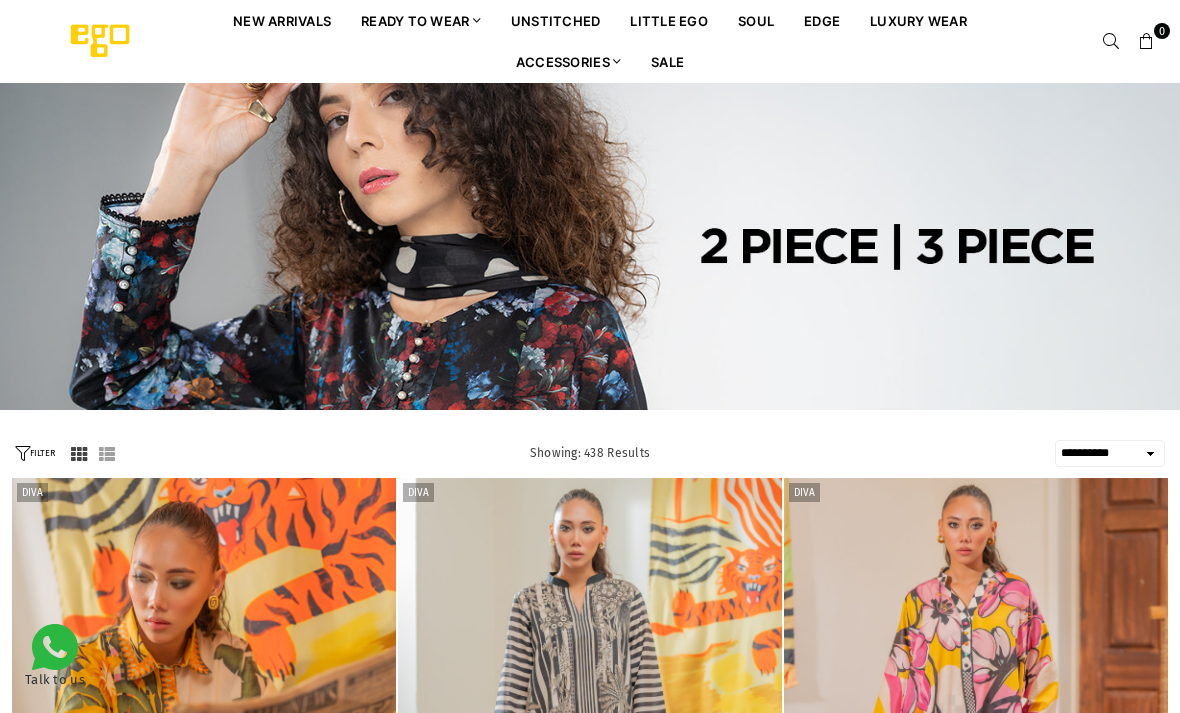 select on "**********" 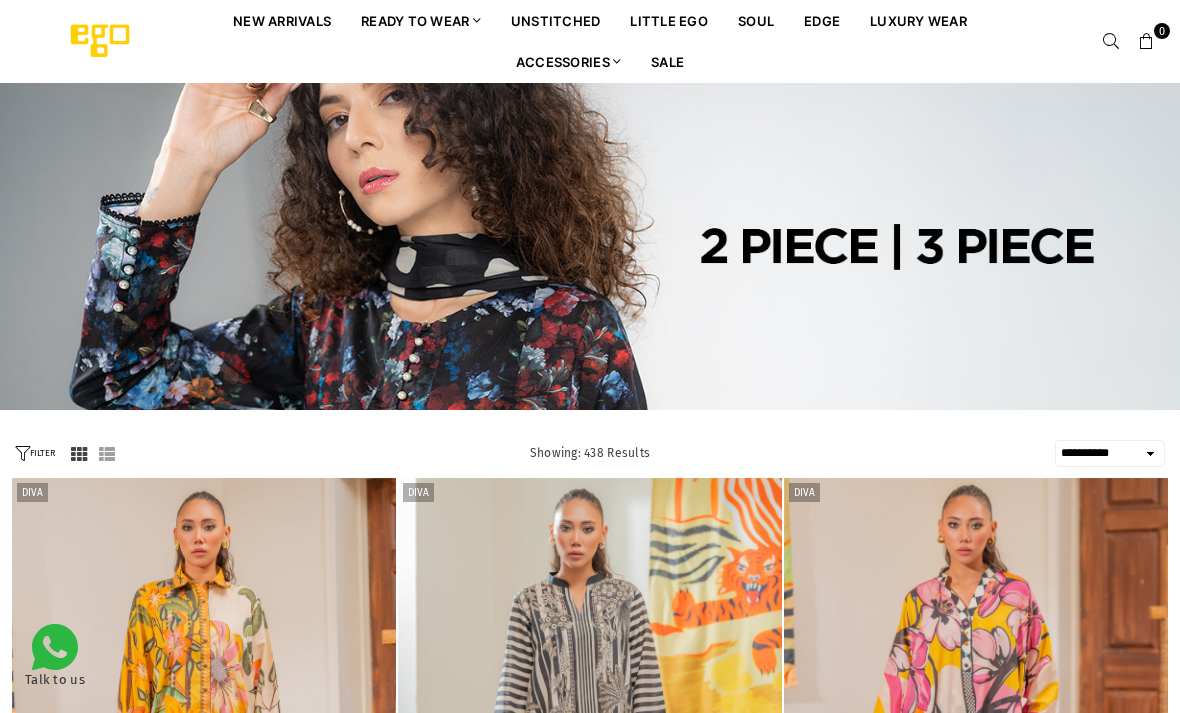 click on "FILTER" at bounding box center [35, 453] 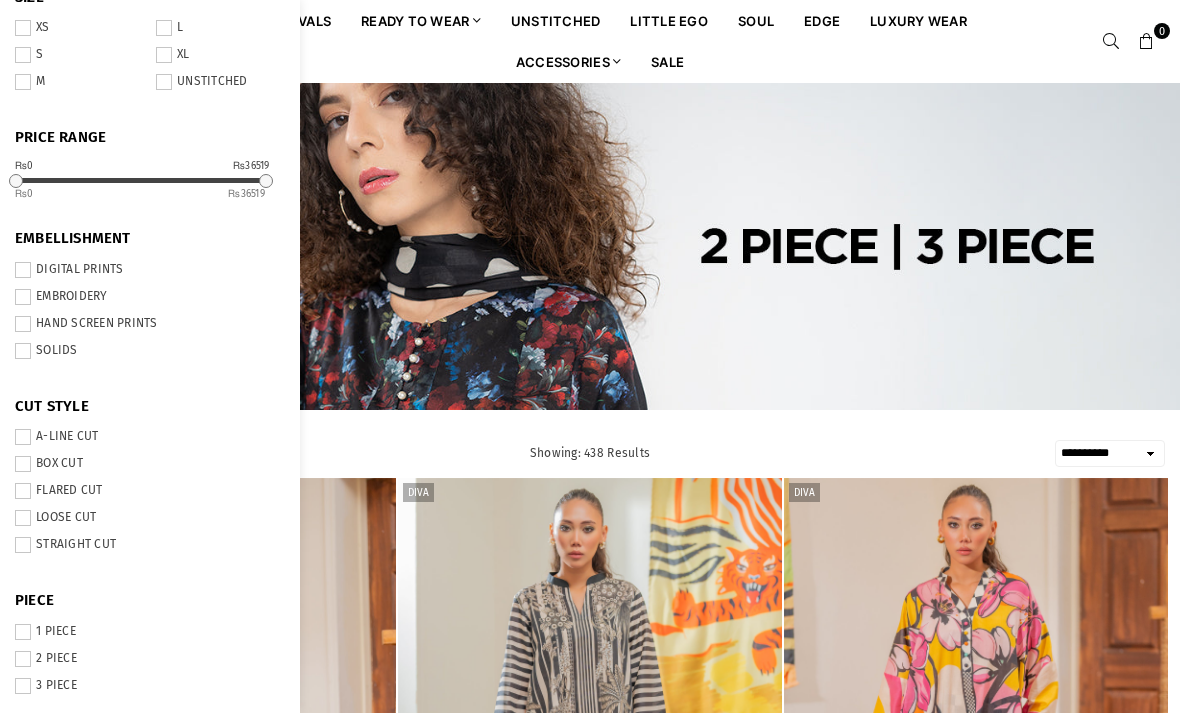 scroll, scrollTop: 258, scrollLeft: 0, axis: vertical 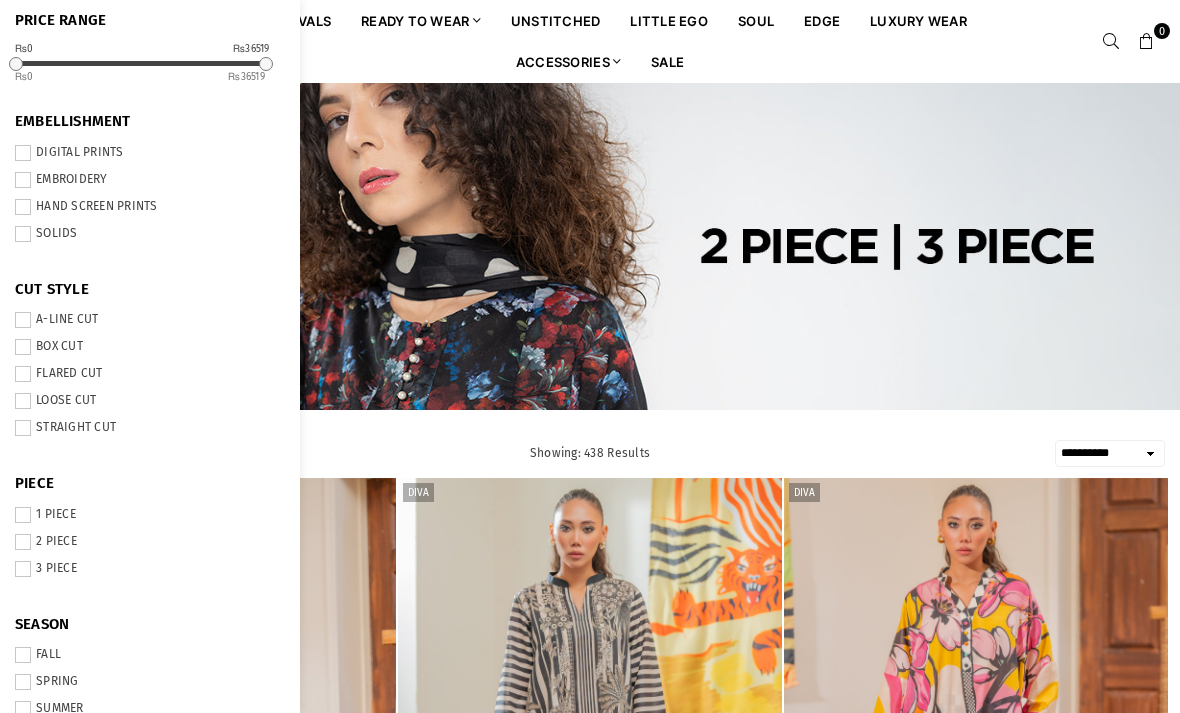 click at bounding box center (23, 542) 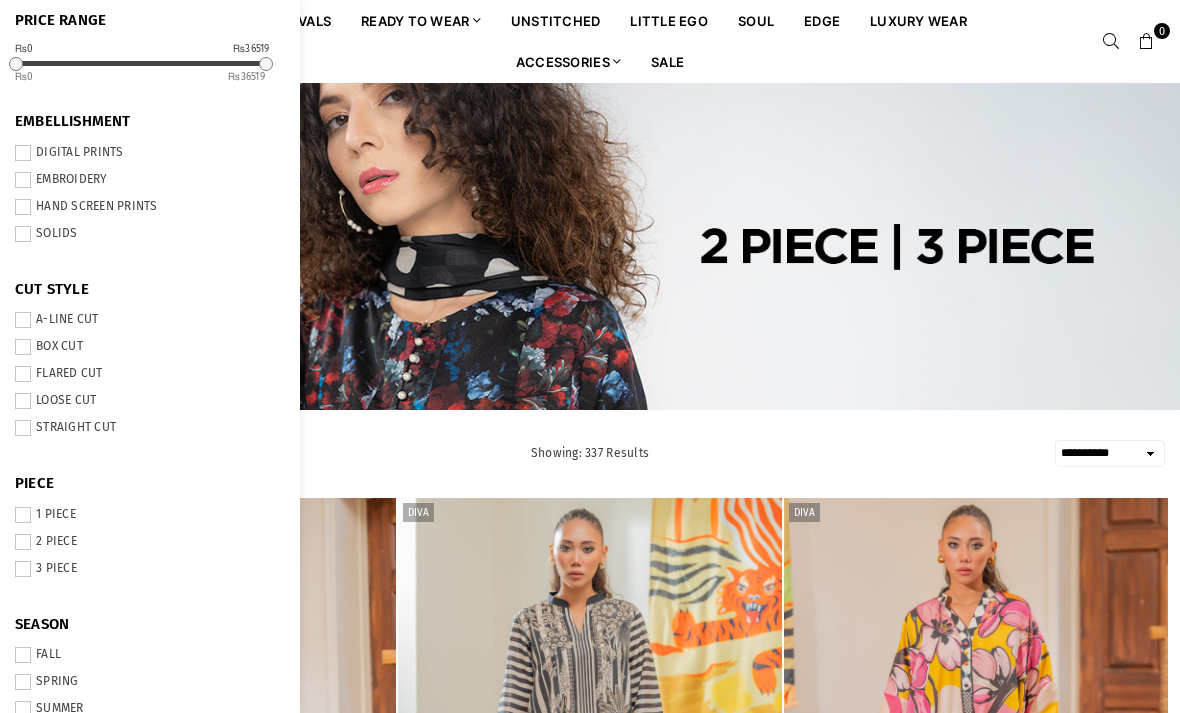 click at bounding box center (590, 246) 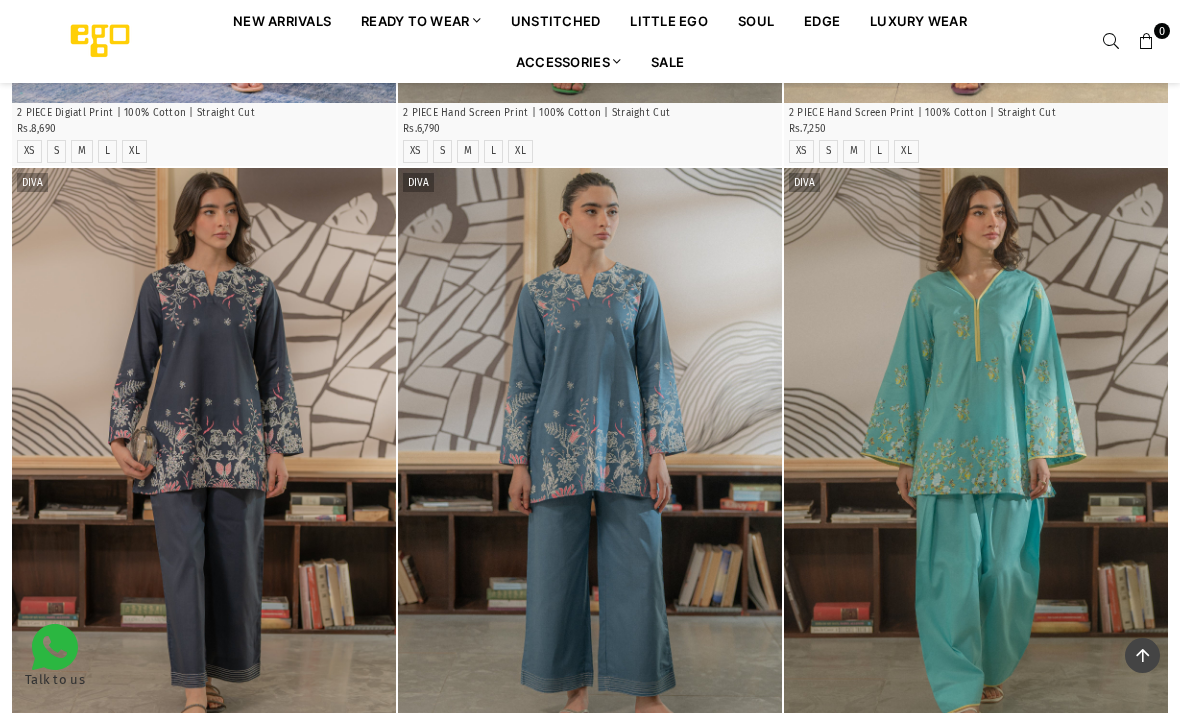 scroll, scrollTop: 1609, scrollLeft: 0, axis: vertical 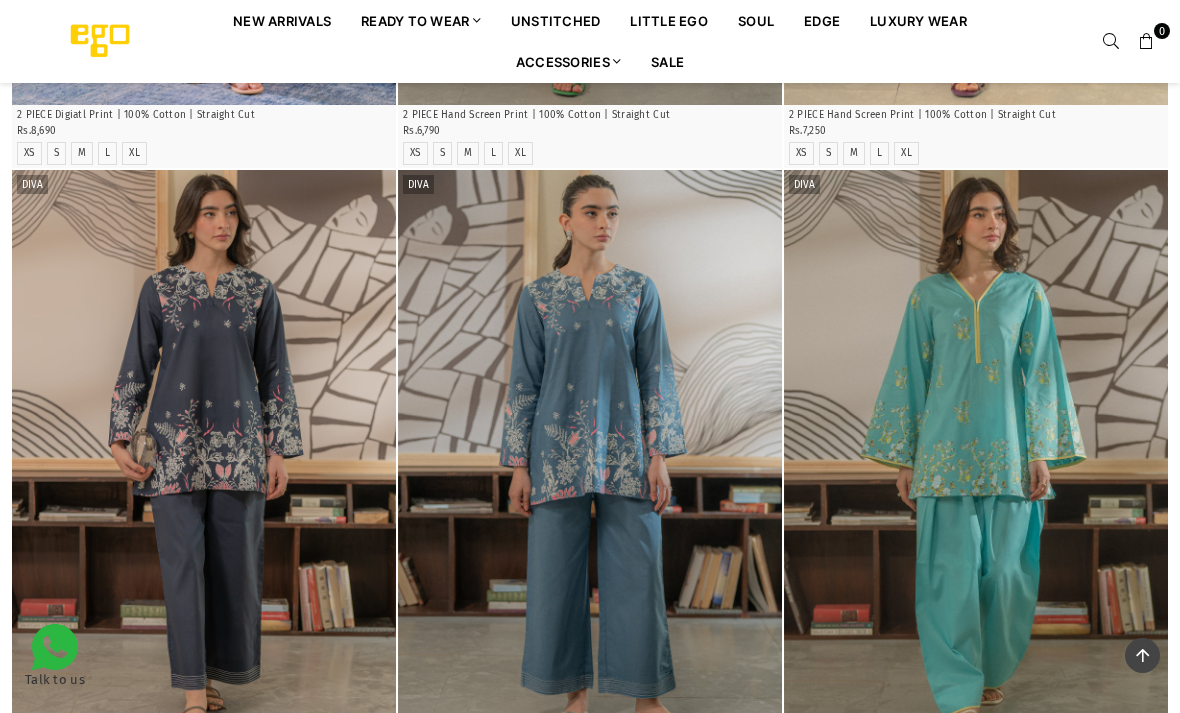 click at bounding box center [976, 458] 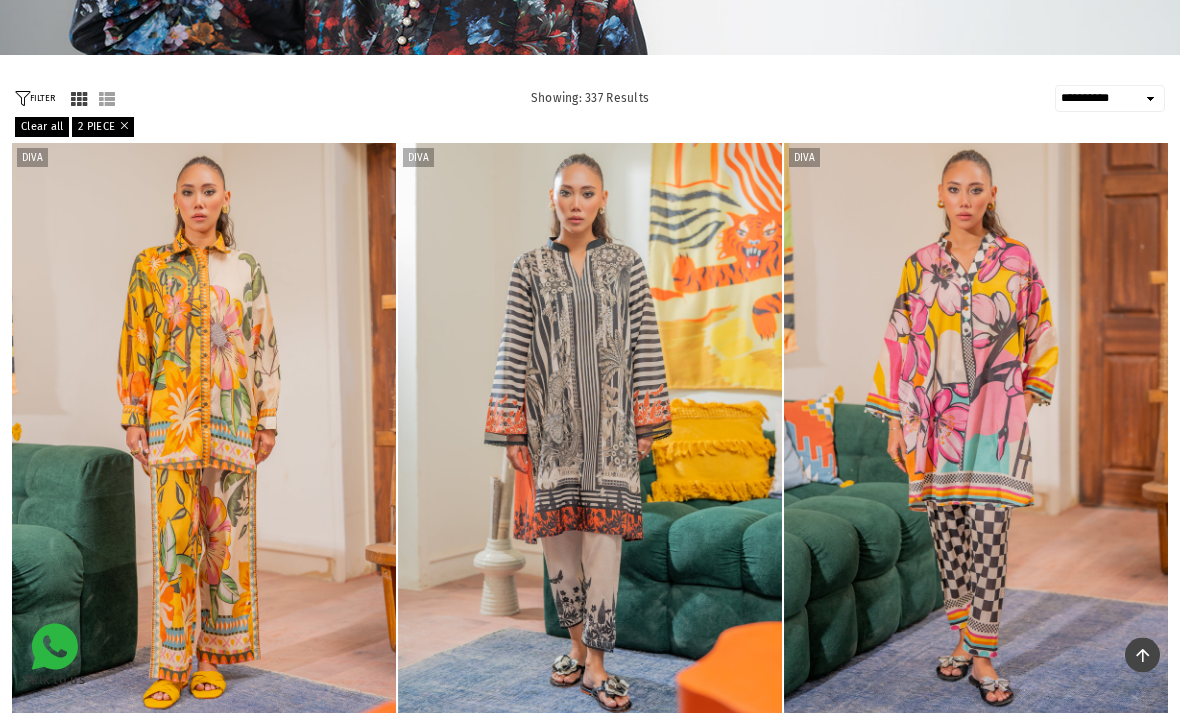 scroll, scrollTop: 0, scrollLeft: 0, axis: both 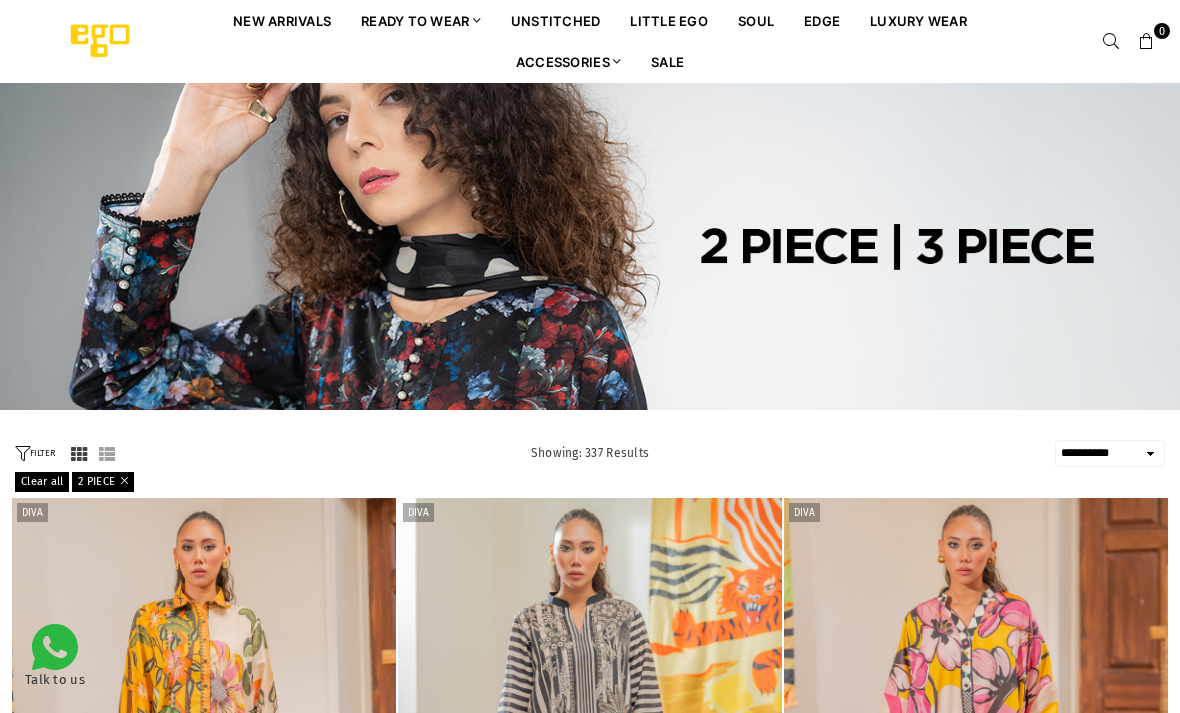 click on "FILTER" at bounding box center (35, 453) 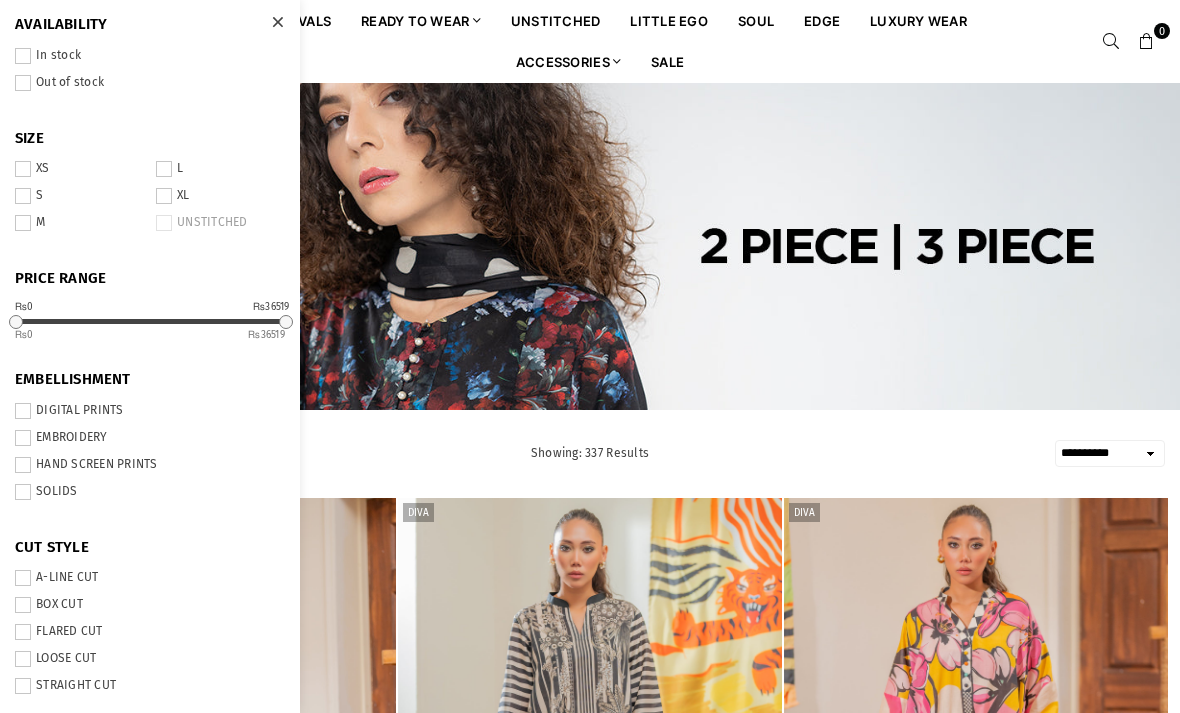 scroll, scrollTop: 0, scrollLeft: 0, axis: both 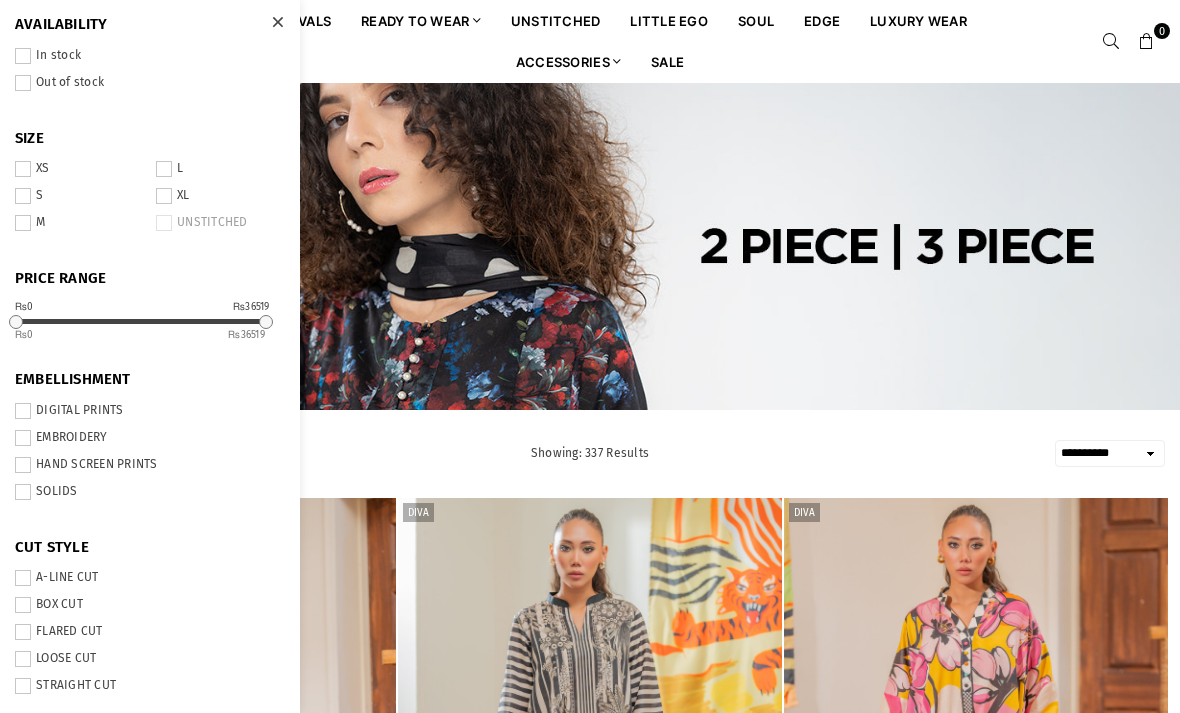click at bounding box center (590, 246) 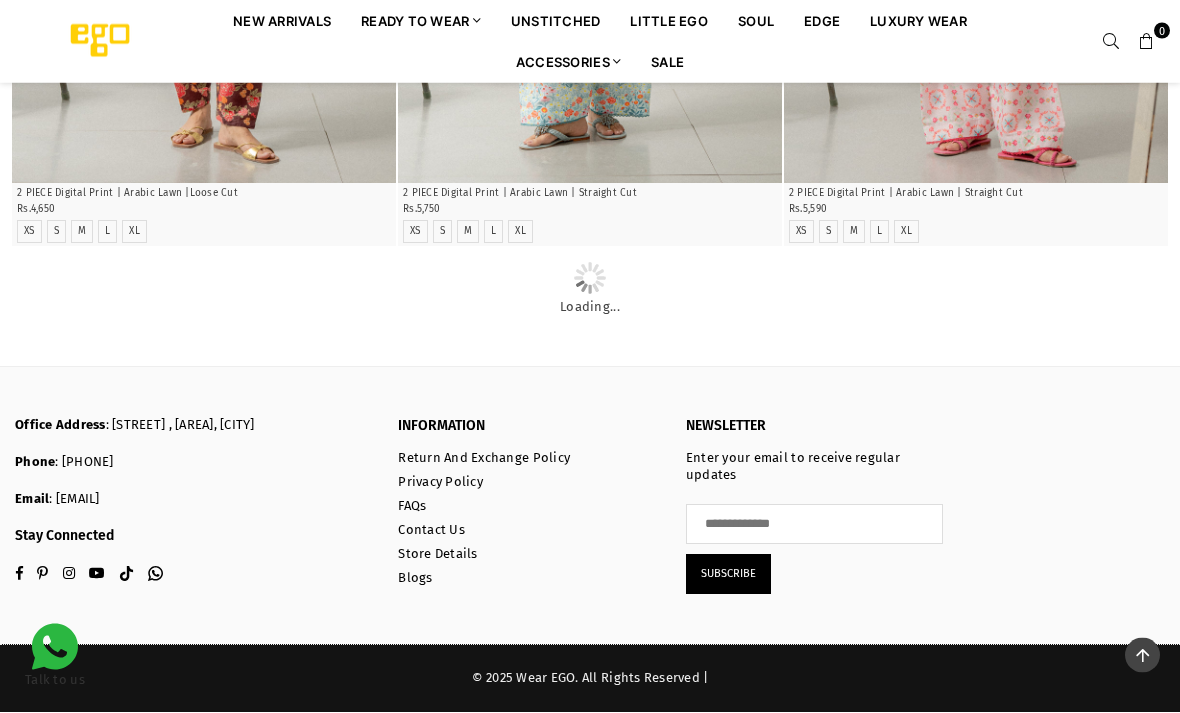 scroll, scrollTop: 7466, scrollLeft: 0, axis: vertical 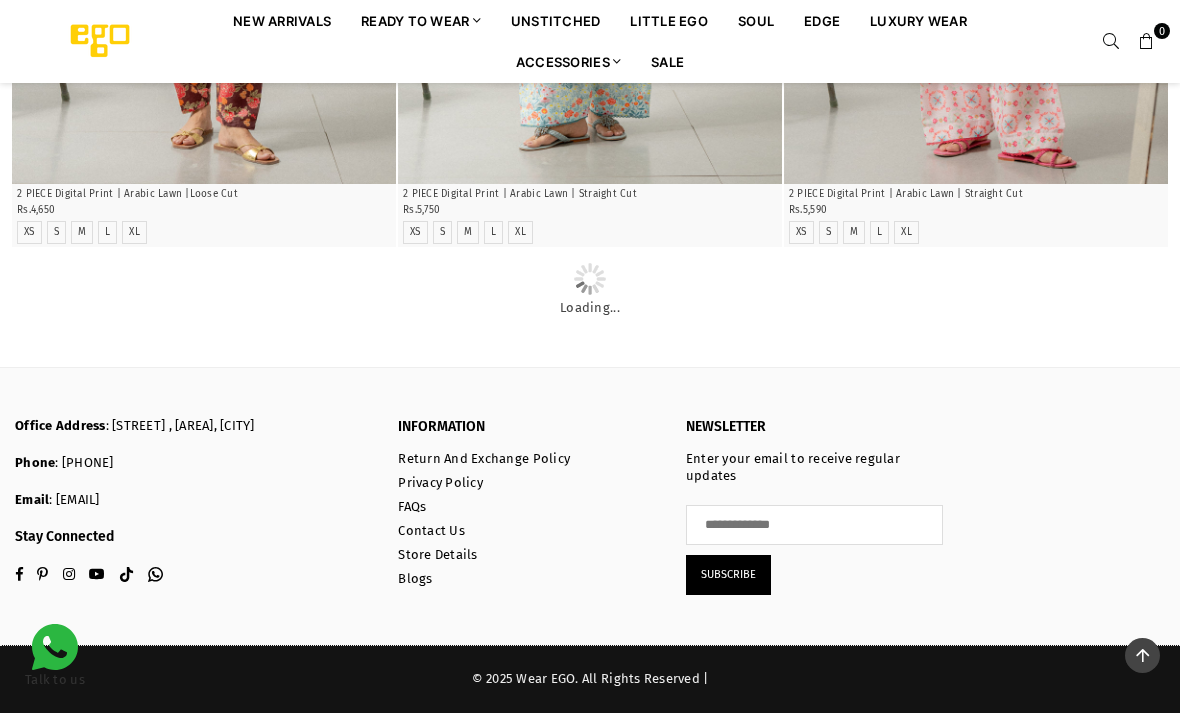 click at bounding box center [976, -104] 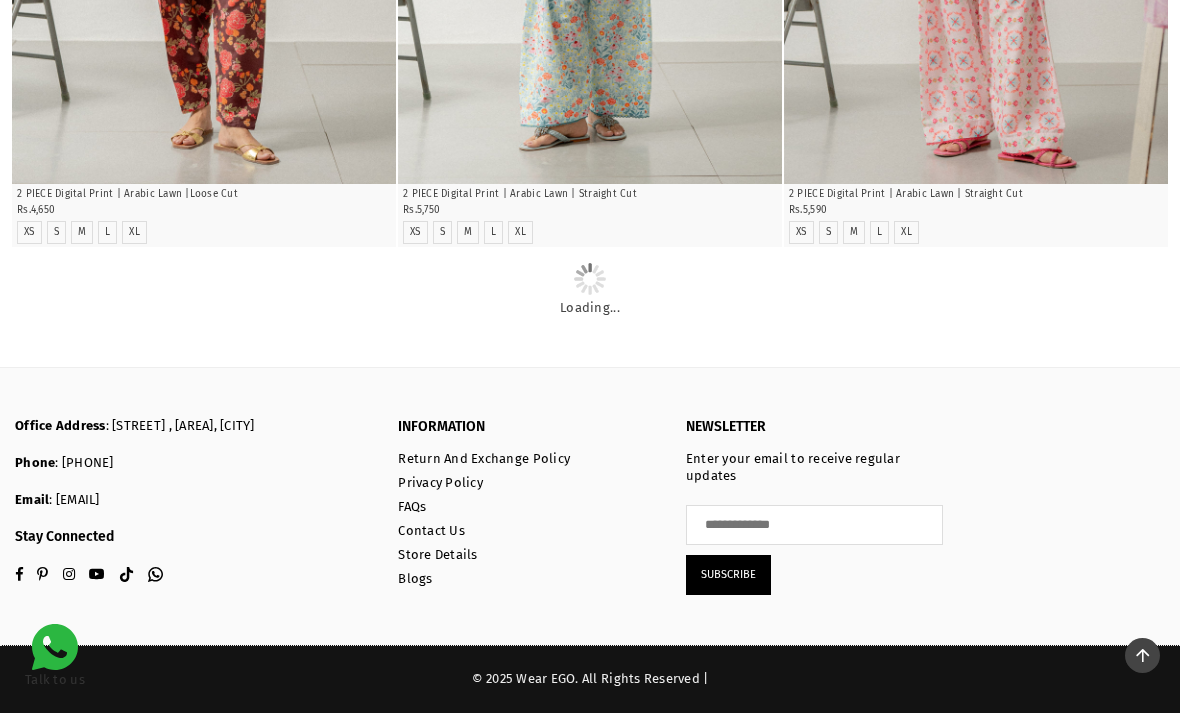 scroll, scrollTop: 7530, scrollLeft: 0, axis: vertical 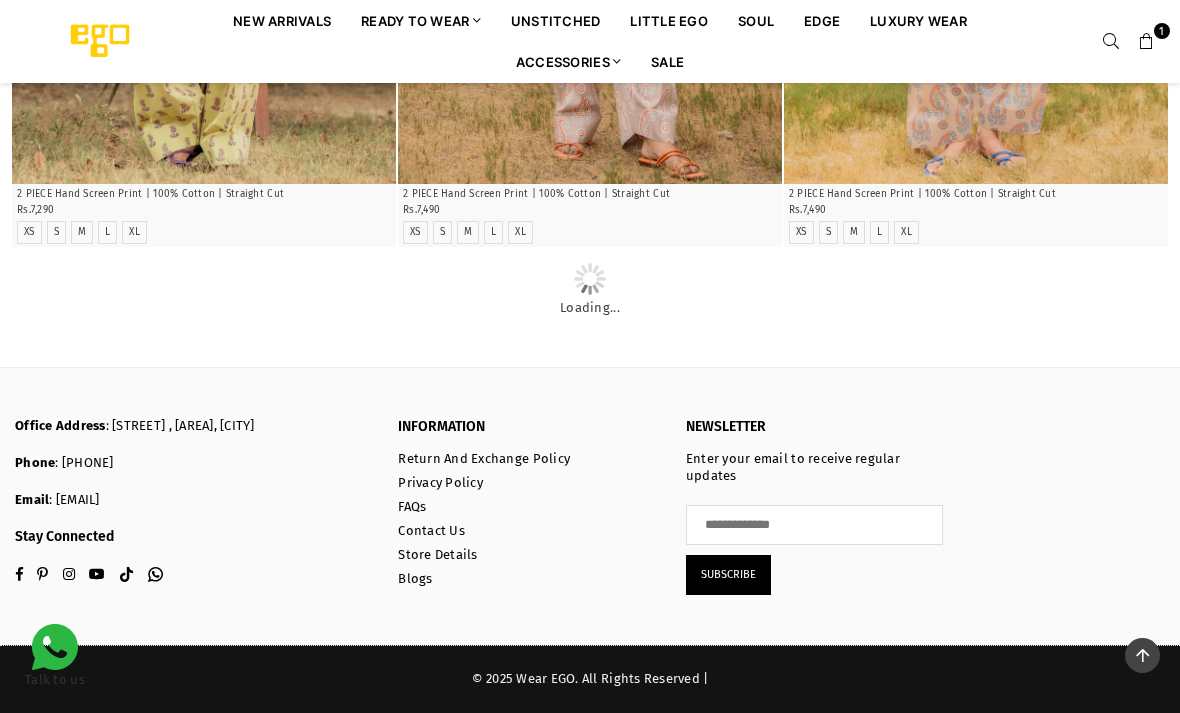click at bounding box center [590, -2092] 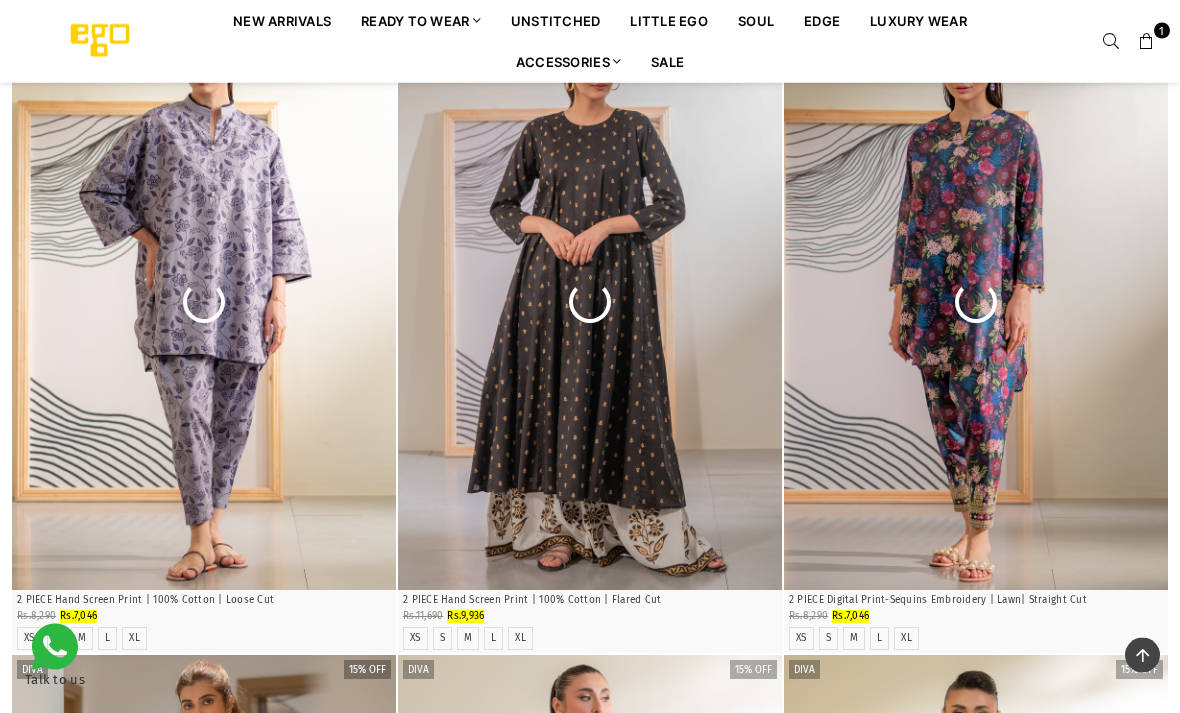 scroll, scrollTop: 7584, scrollLeft: 0, axis: vertical 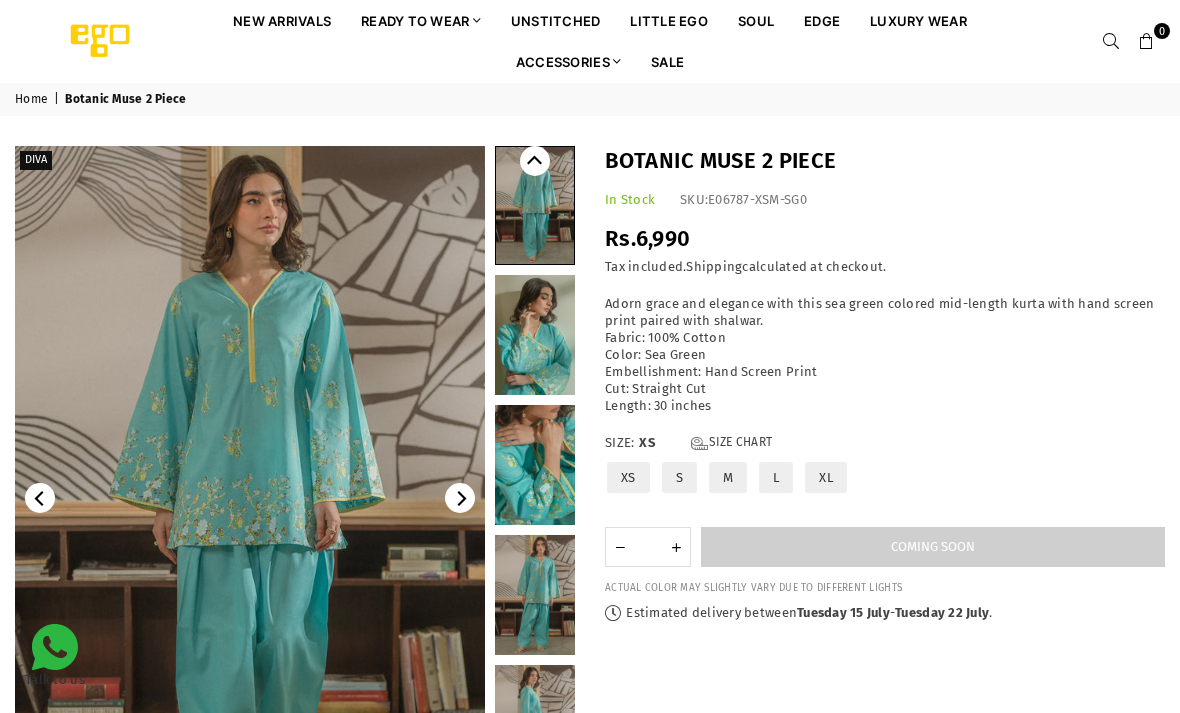 click at bounding box center (535, 335) 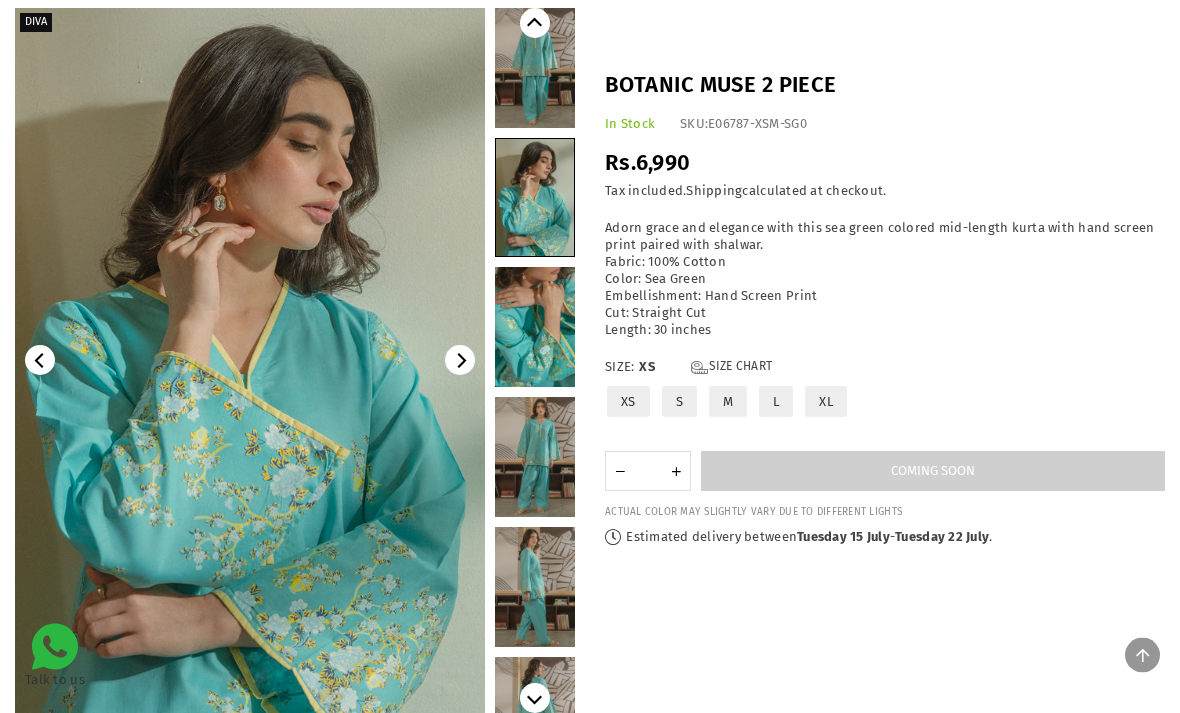 scroll, scrollTop: 134, scrollLeft: 0, axis: vertical 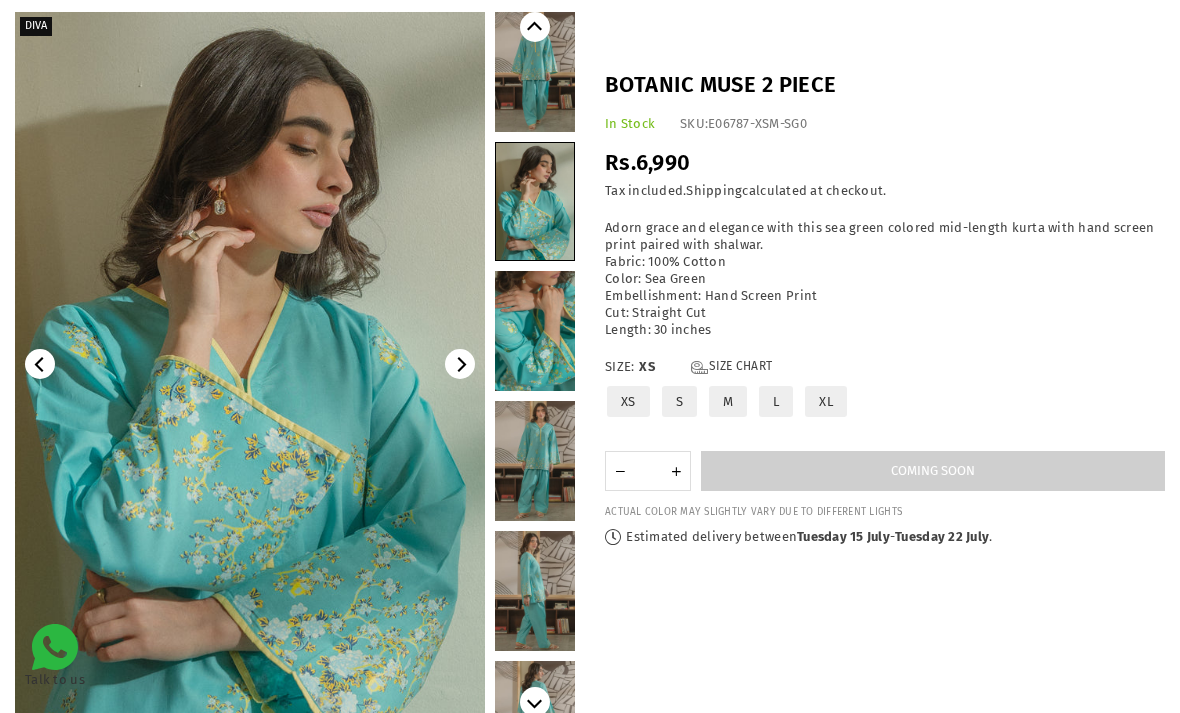 click at bounding box center (535, 331) 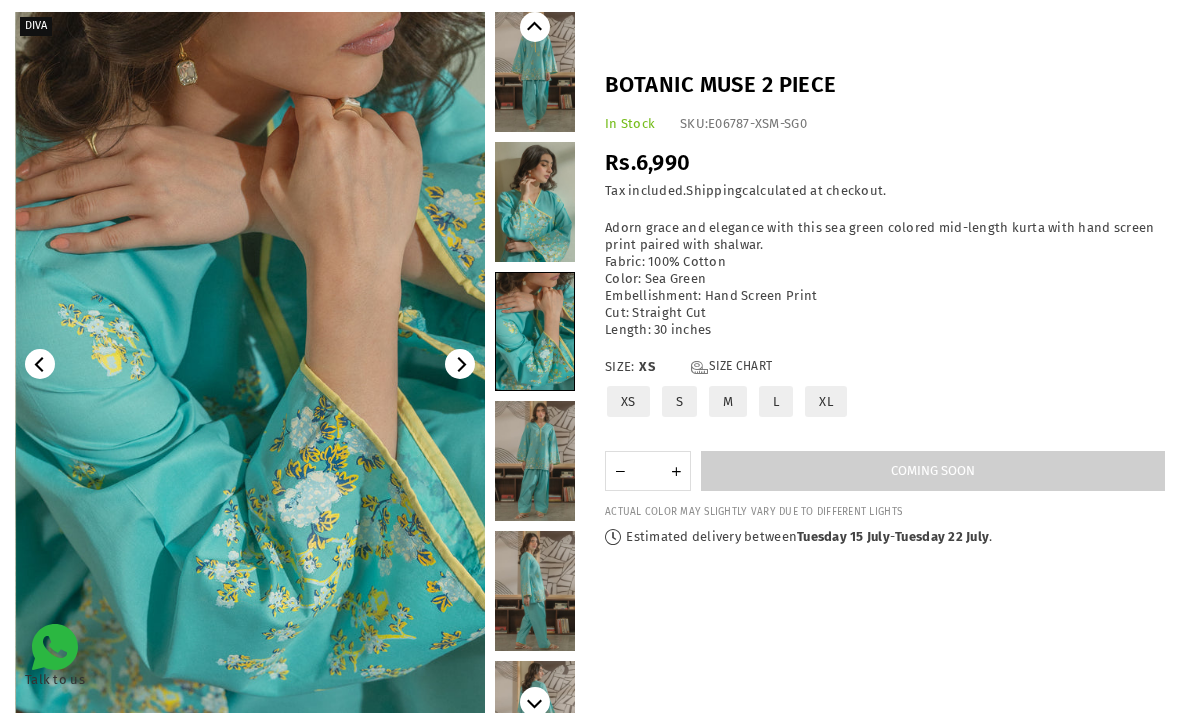 click at bounding box center [535, 461] 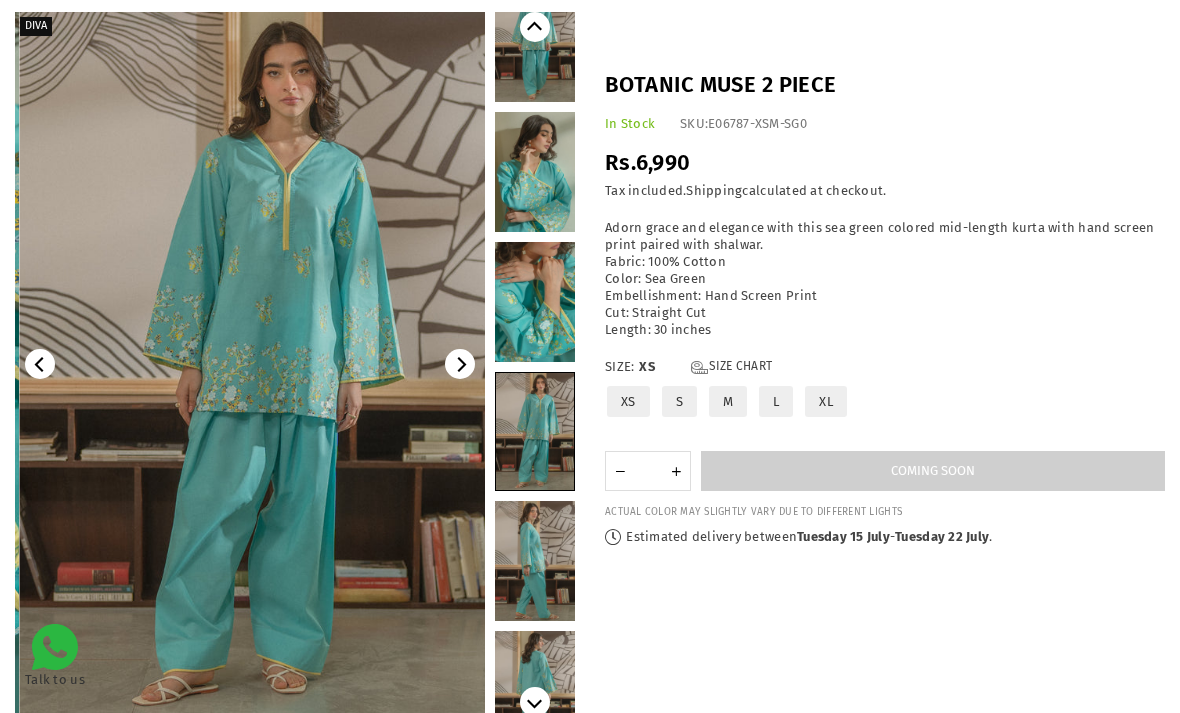 scroll, scrollTop: 60, scrollLeft: 0, axis: vertical 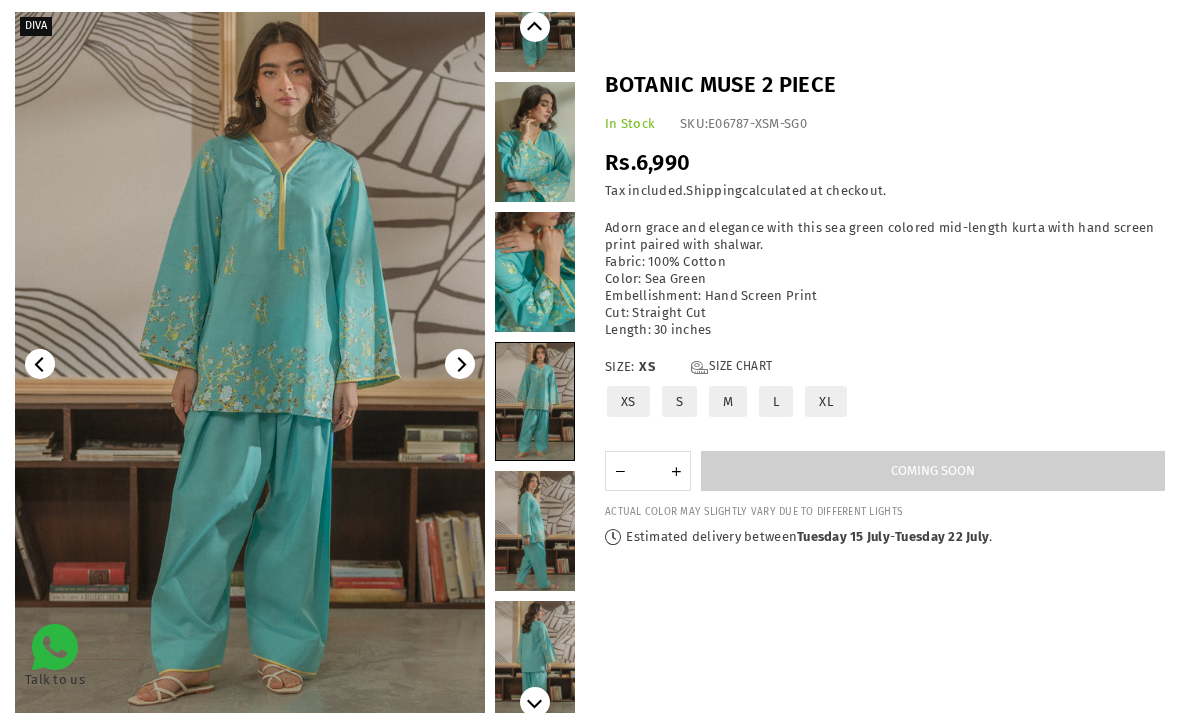 click at bounding box center (535, 531) 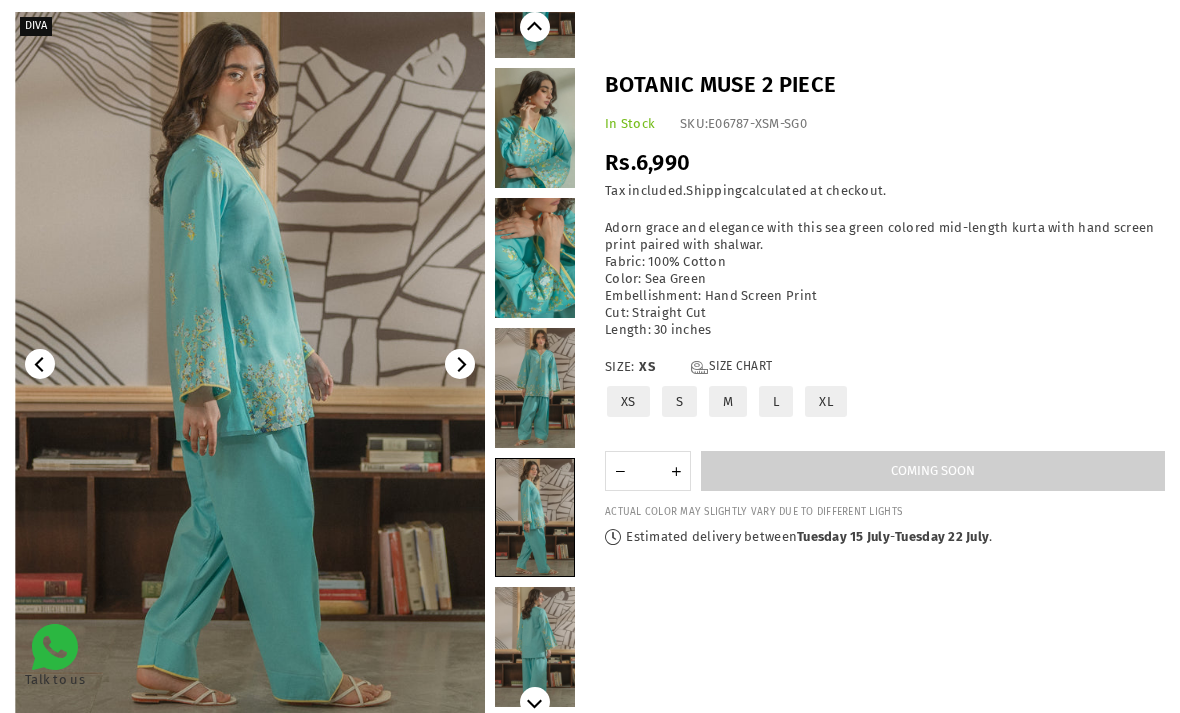 scroll, scrollTop: 74, scrollLeft: 0, axis: vertical 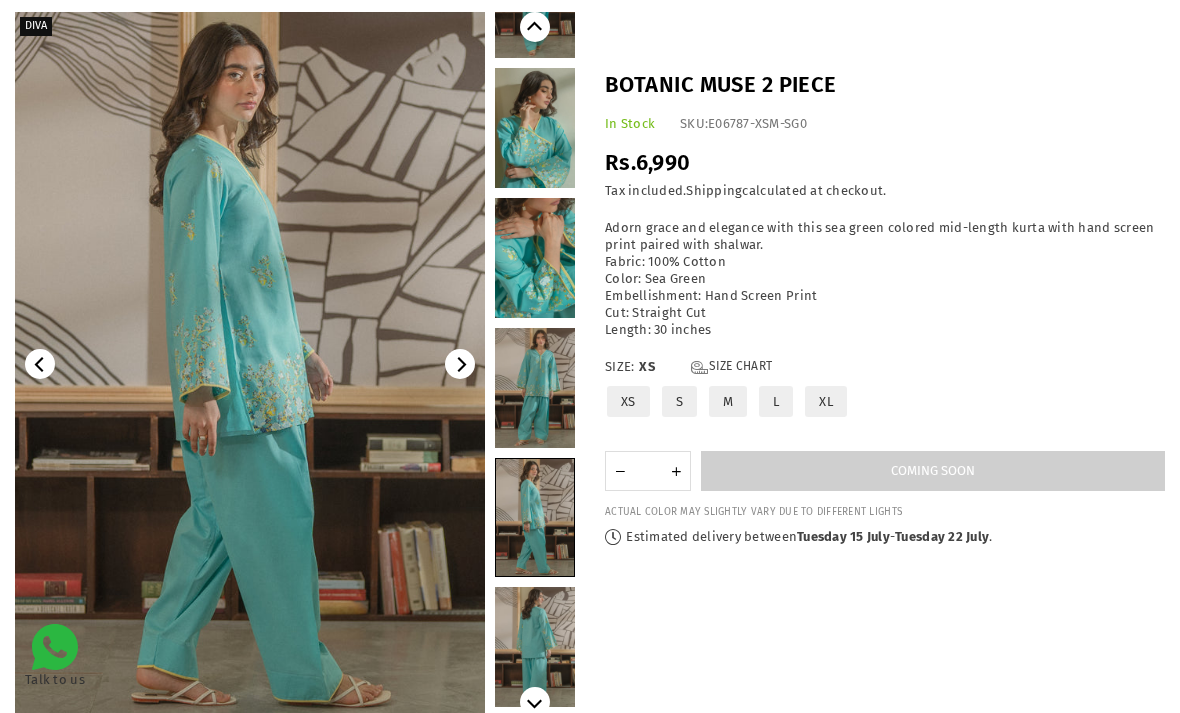 click at bounding box center [535, 517] 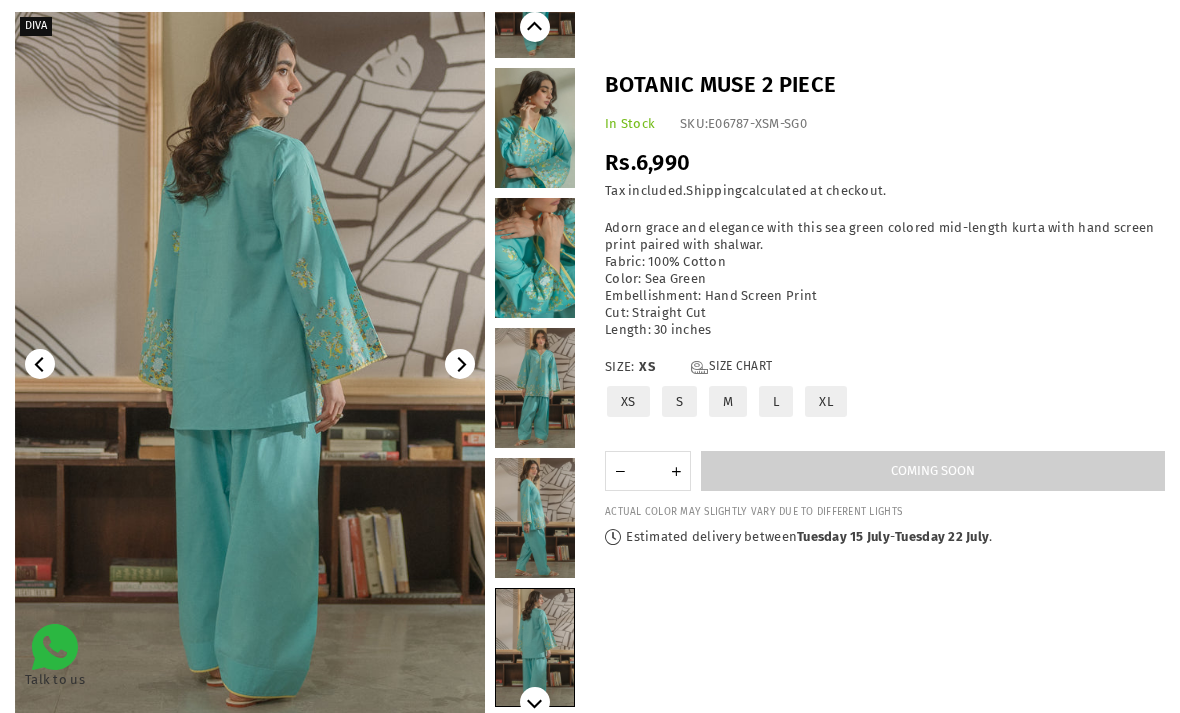 click 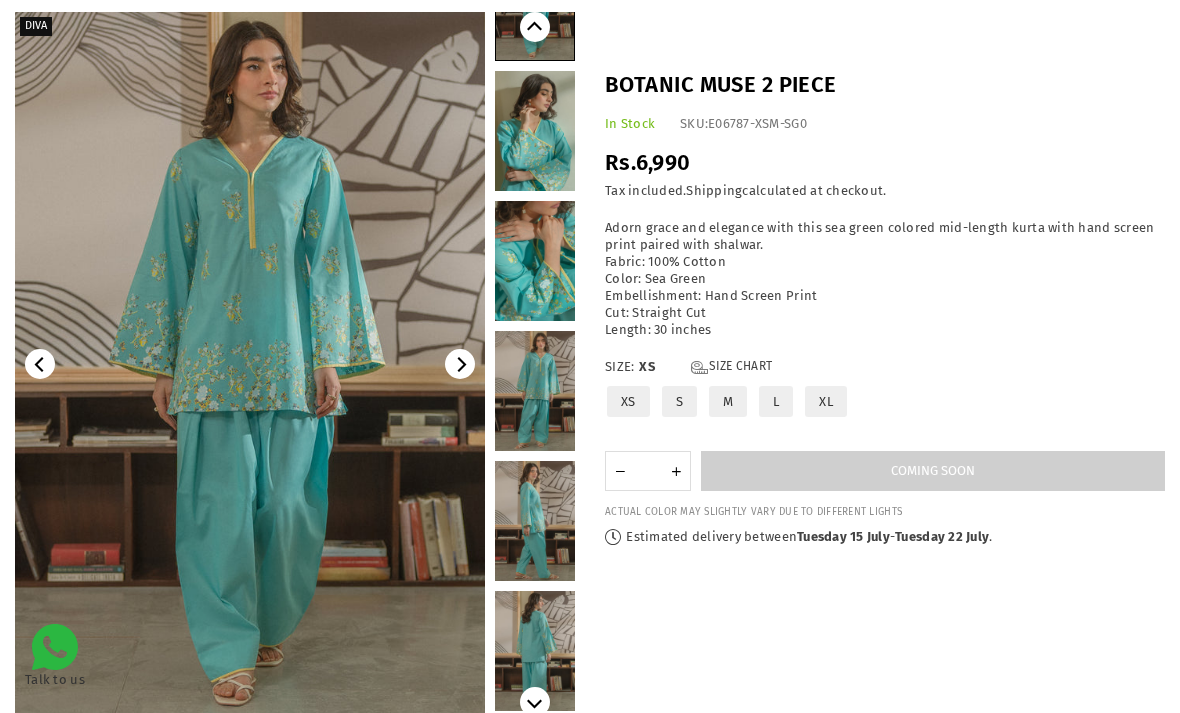 scroll, scrollTop: 70, scrollLeft: 0, axis: vertical 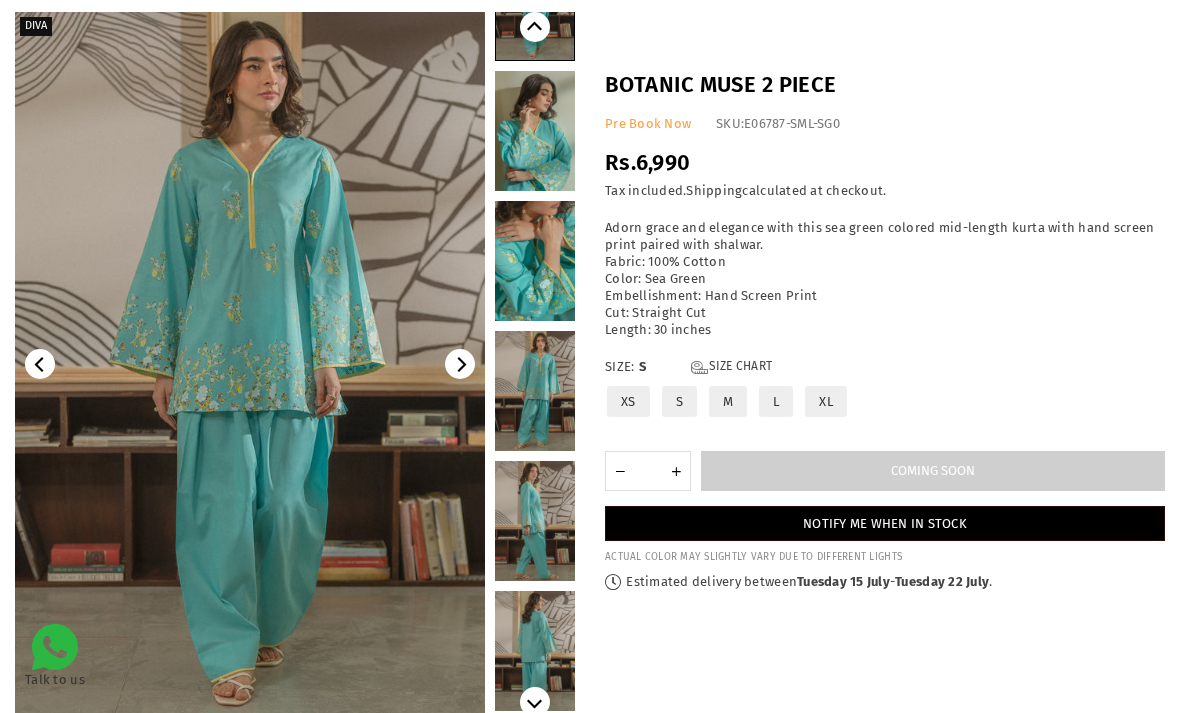click on "XS" at bounding box center [628, 401] 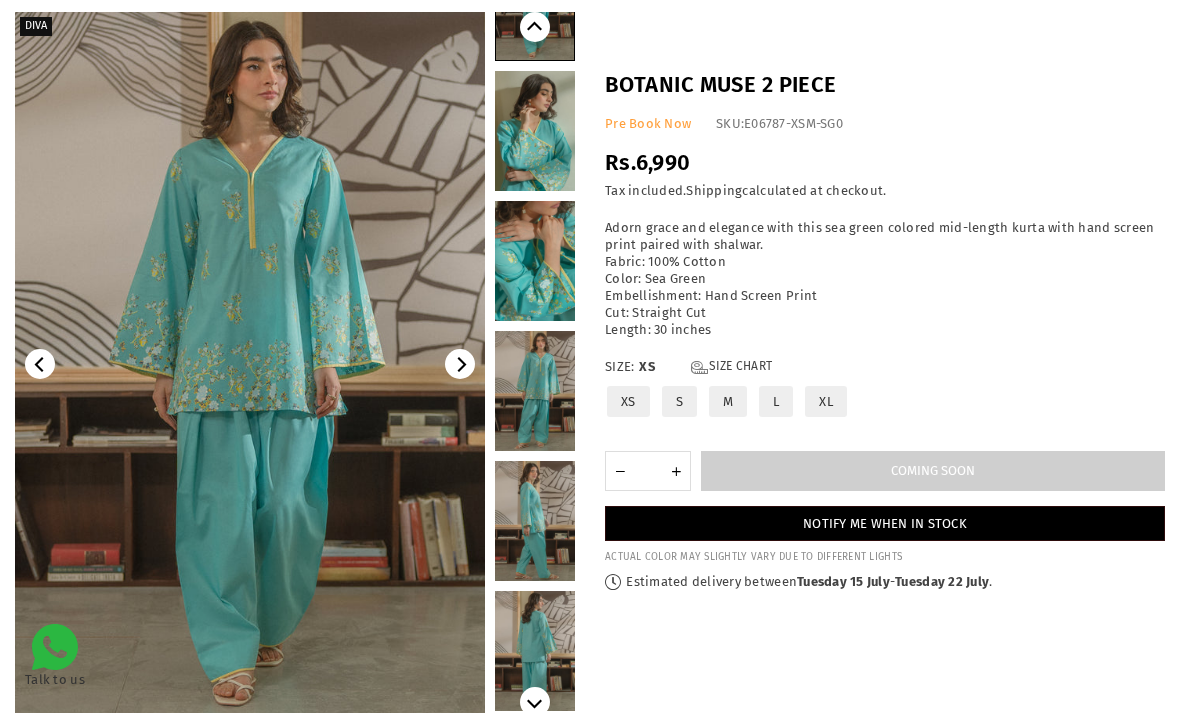 click on "M" at bounding box center (728, 401) 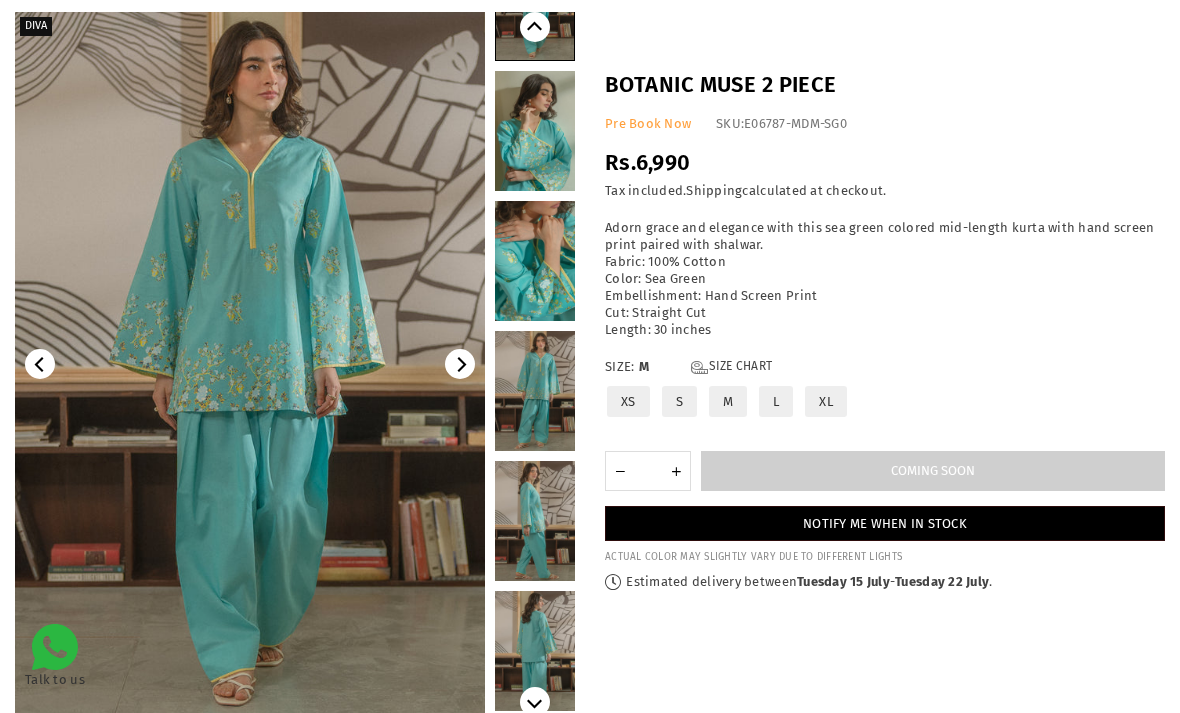 click on "L" at bounding box center [776, 401] 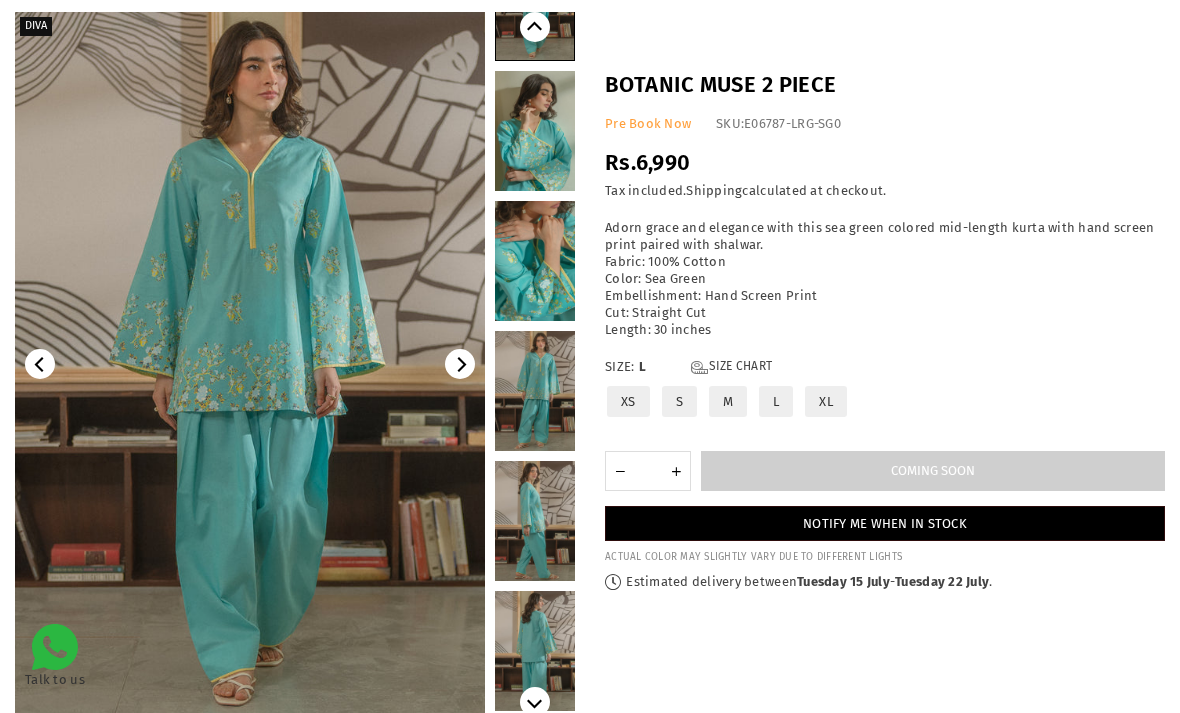 click on "S" at bounding box center [679, 401] 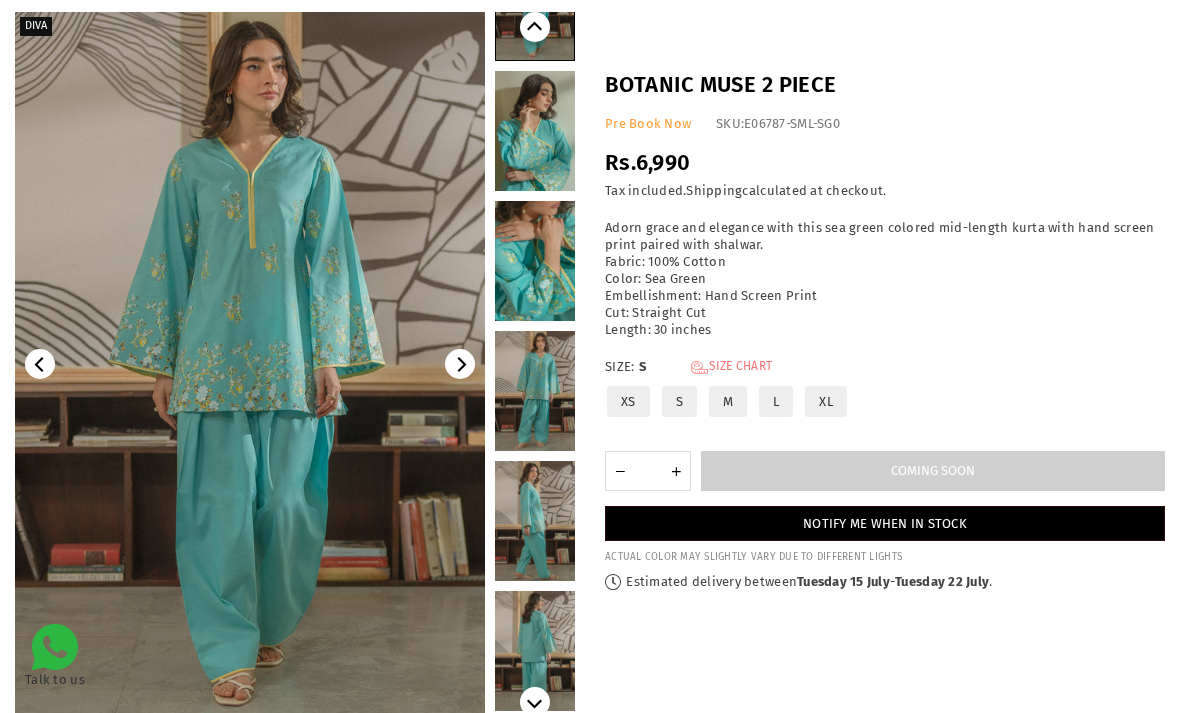 click on "Size Chart" at bounding box center [731, 367] 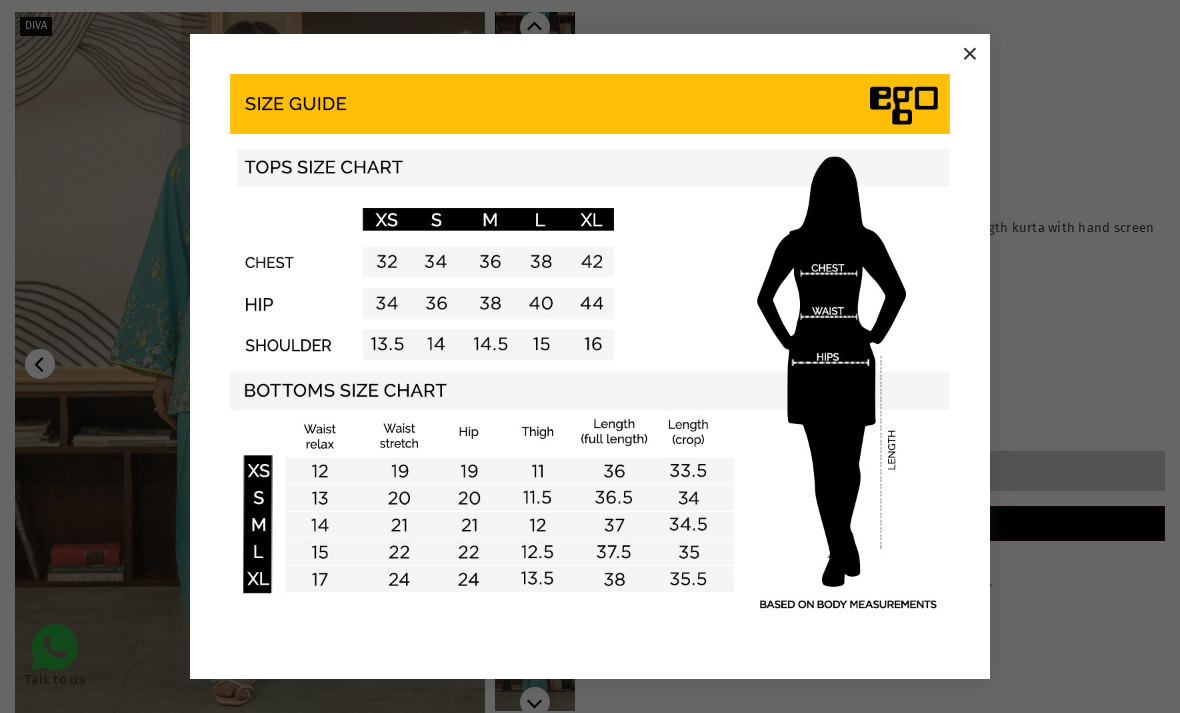 click on "×" at bounding box center [590, 356] 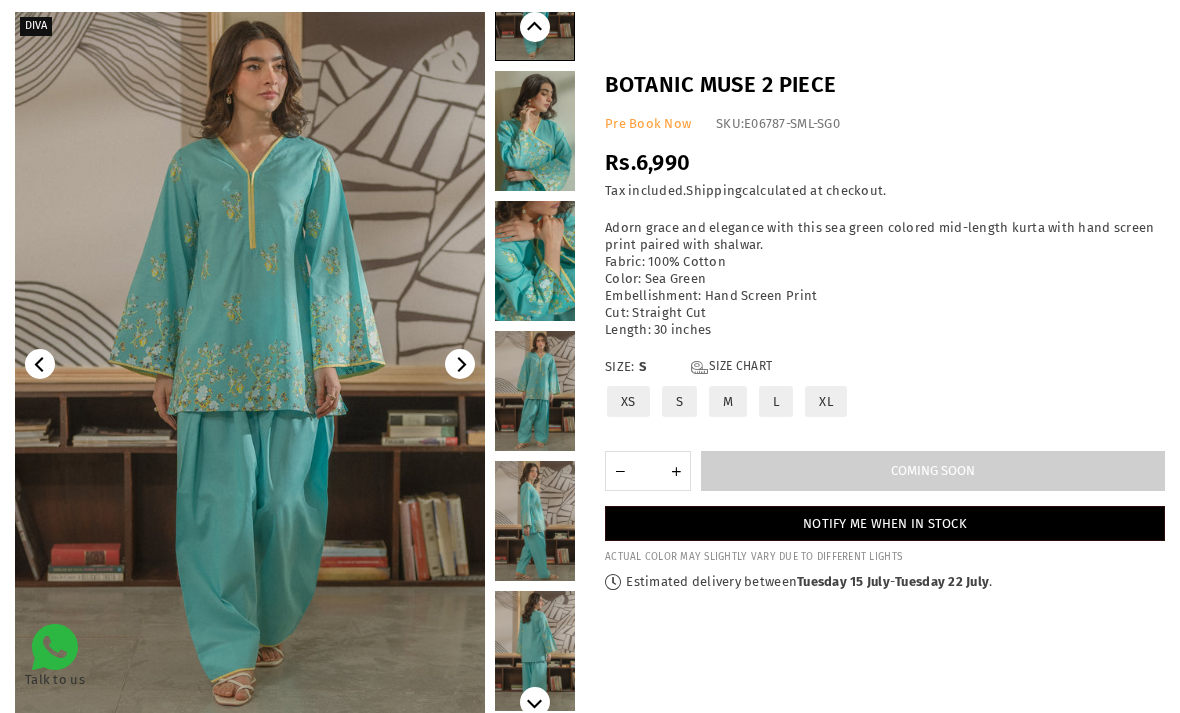 click on "M" at bounding box center (728, 401) 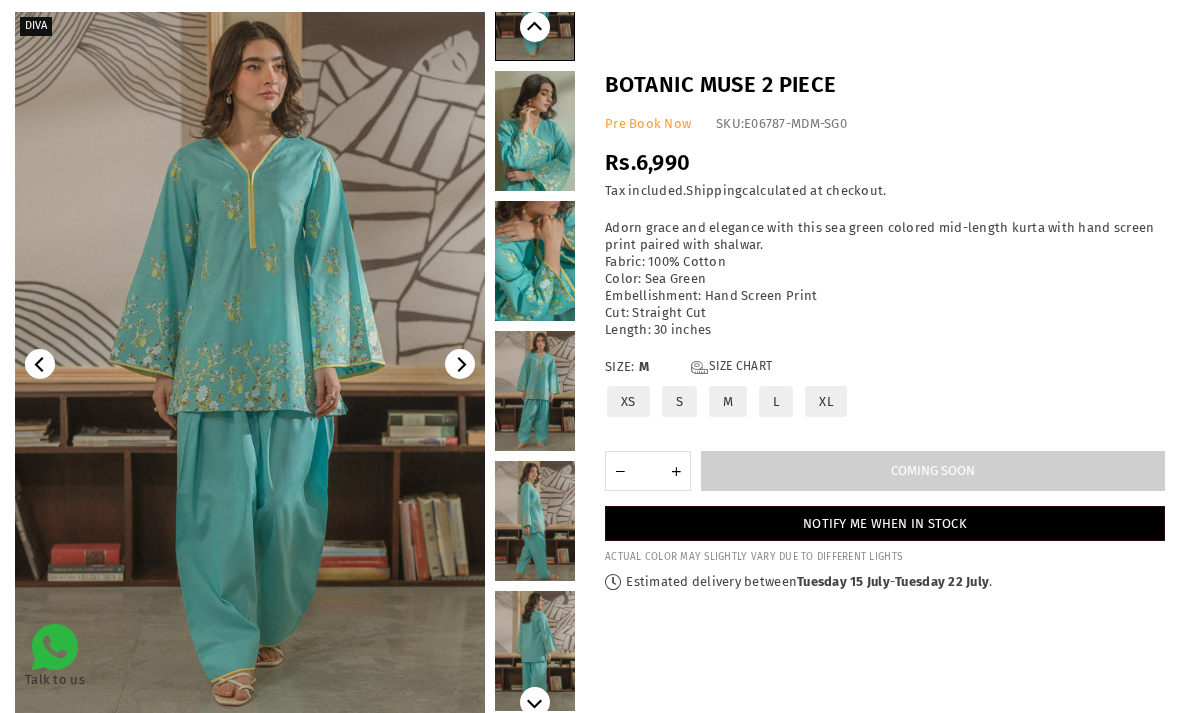 click on "Size:  M  Size Chart   XS   S   M   L   XL" at bounding box center [885, 392] 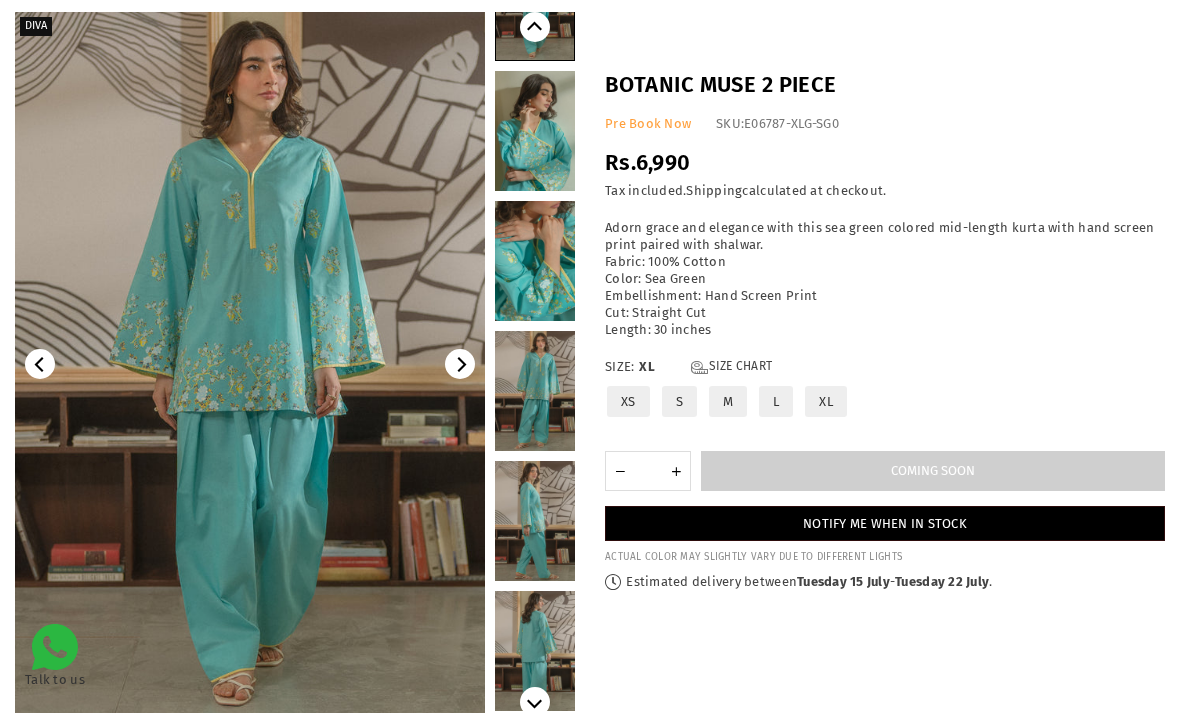 click on "L" at bounding box center (776, 401) 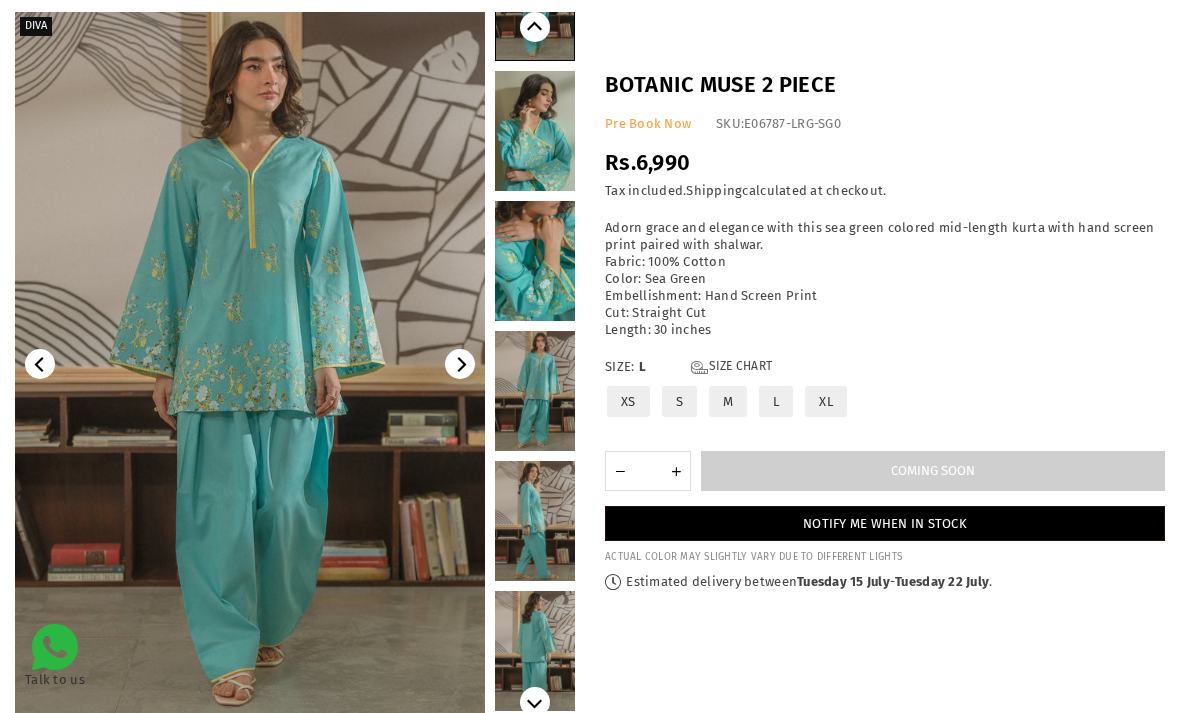 click on "XS" at bounding box center (628, 401) 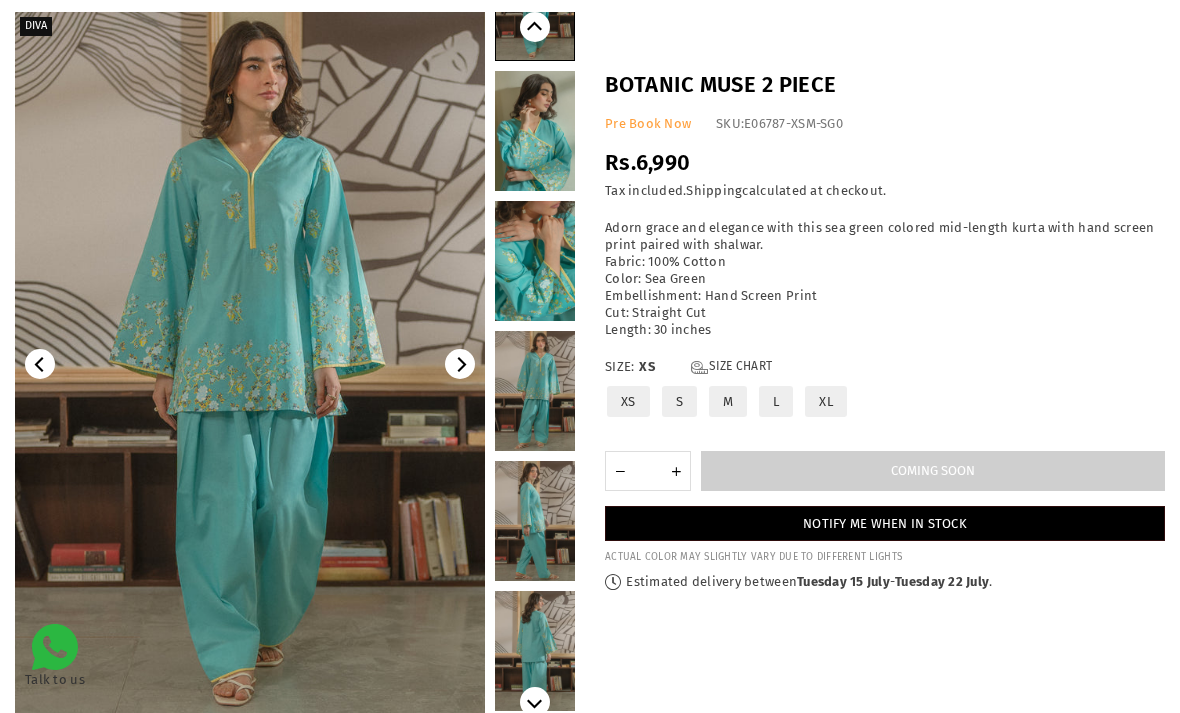 scroll, scrollTop: 0, scrollLeft: 0, axis: both 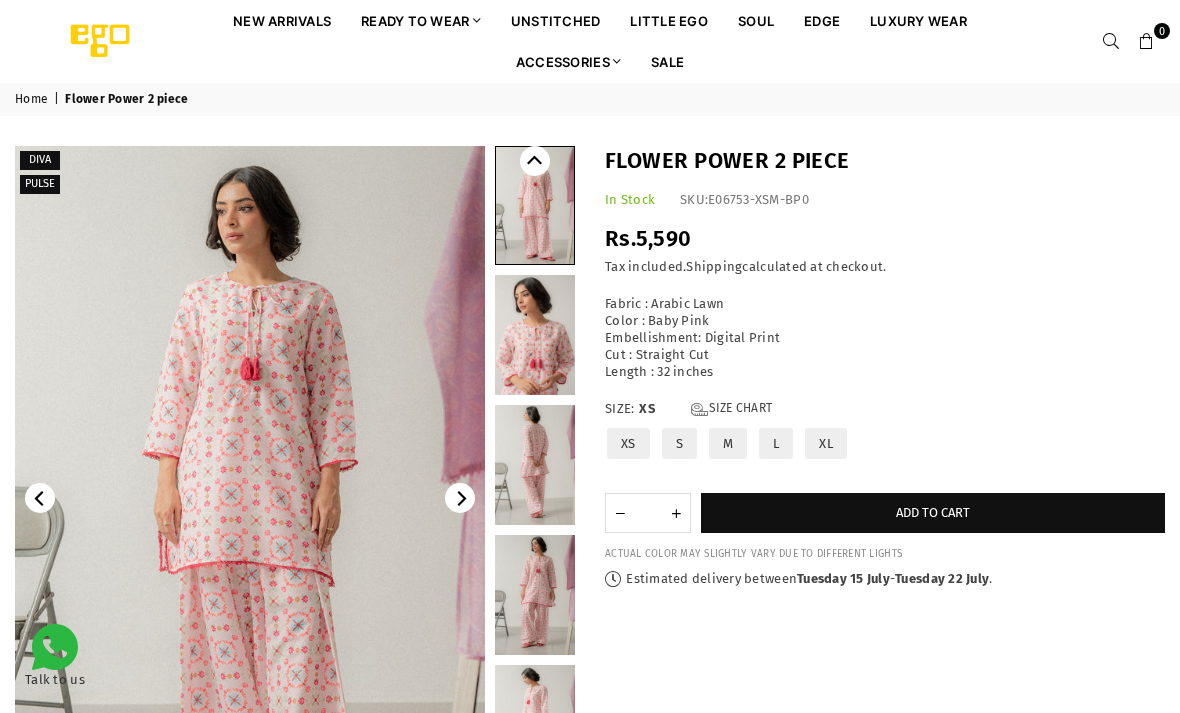 click at bounding box center [250, 498] 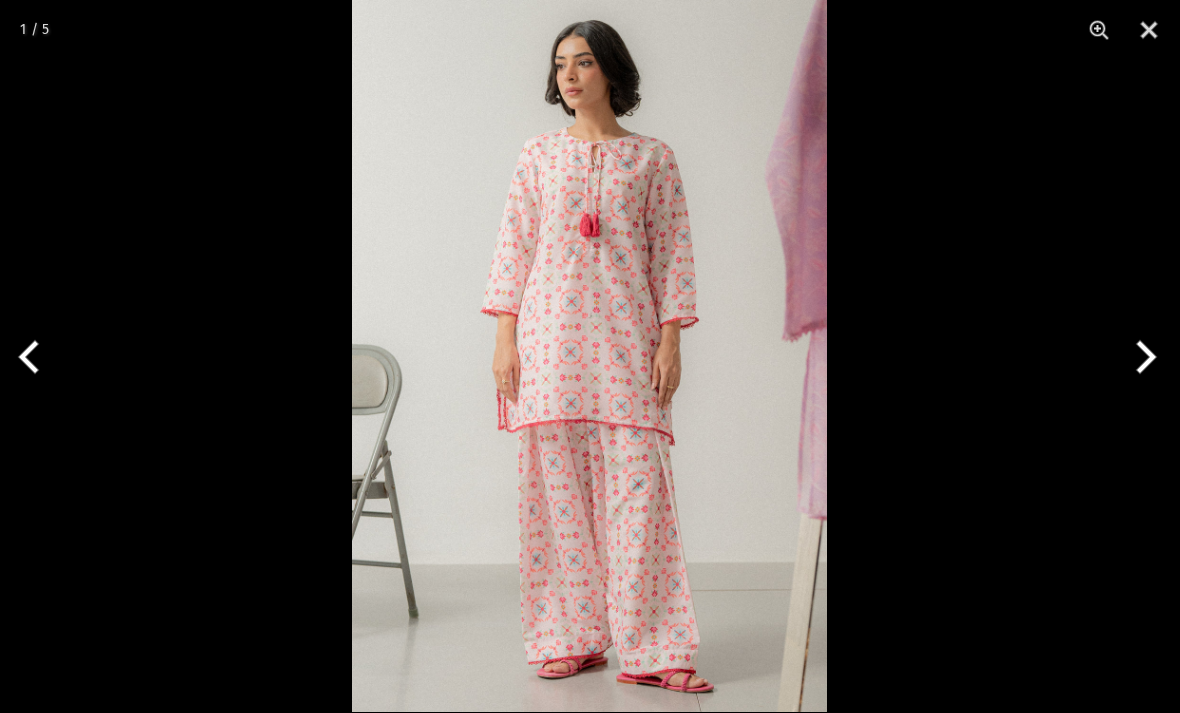click at bounding box center (589, 356) 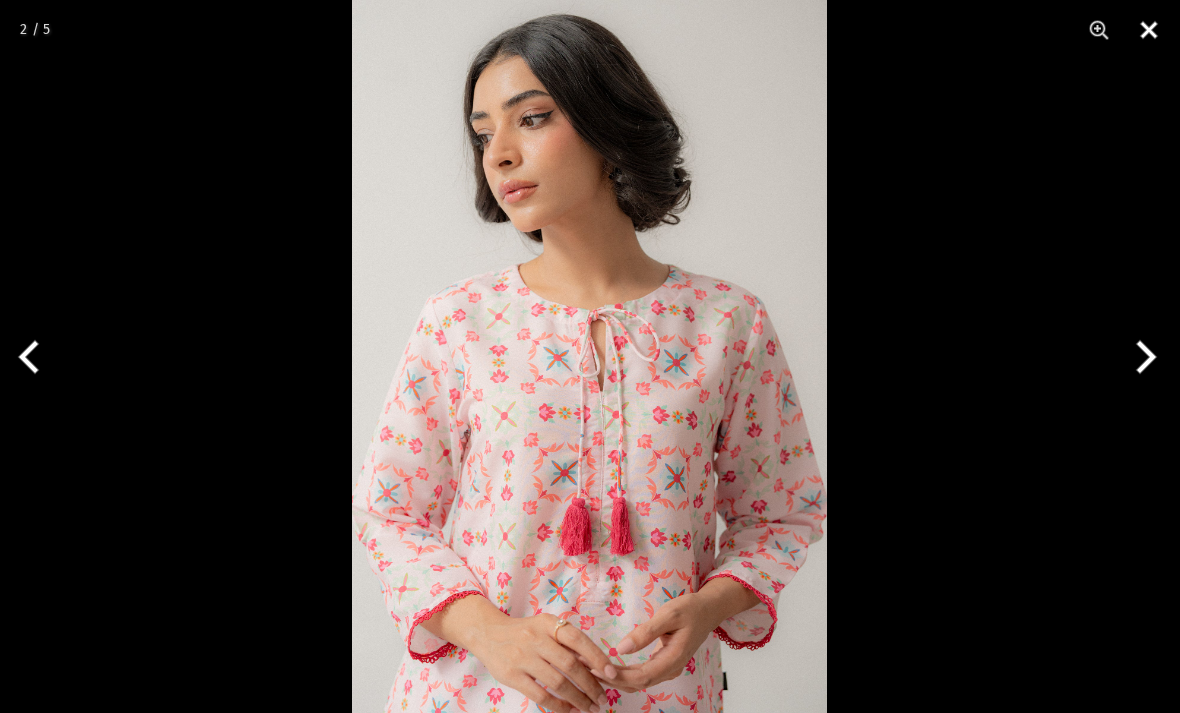 click at bounding box center (1149, 30) 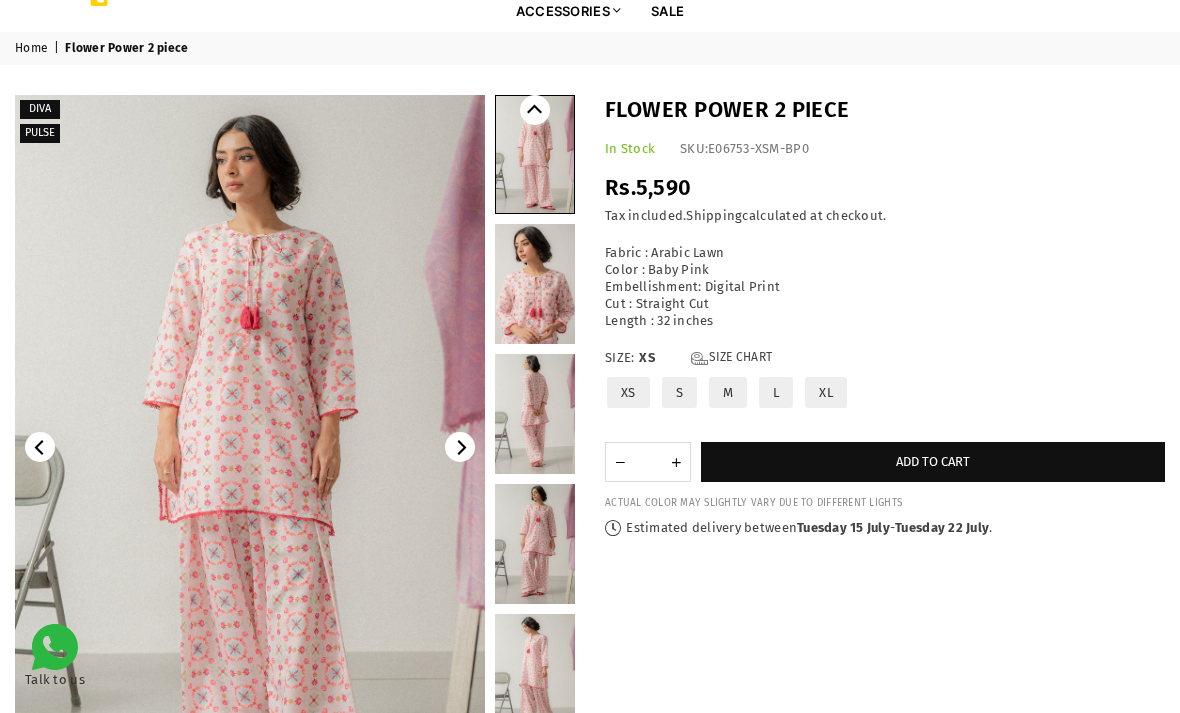 scroll, scrollTop: 53, scrollLeft: 0, axis: vertical 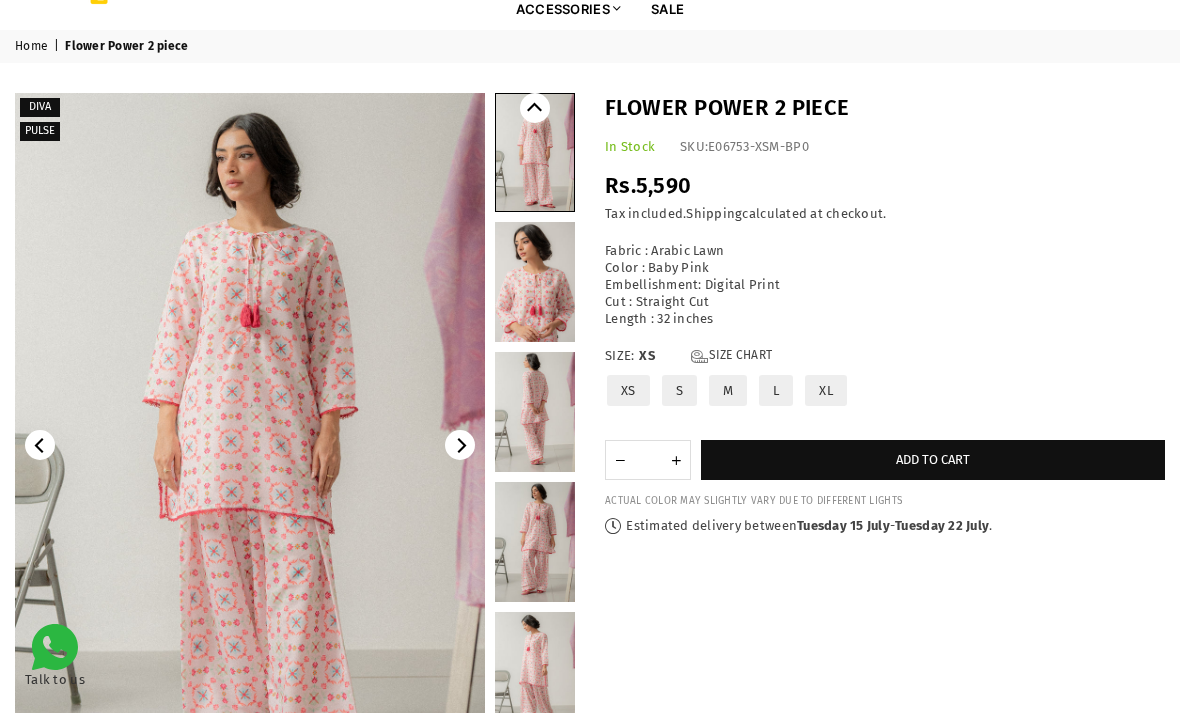 click on "S" at bounding box center (679, 390) 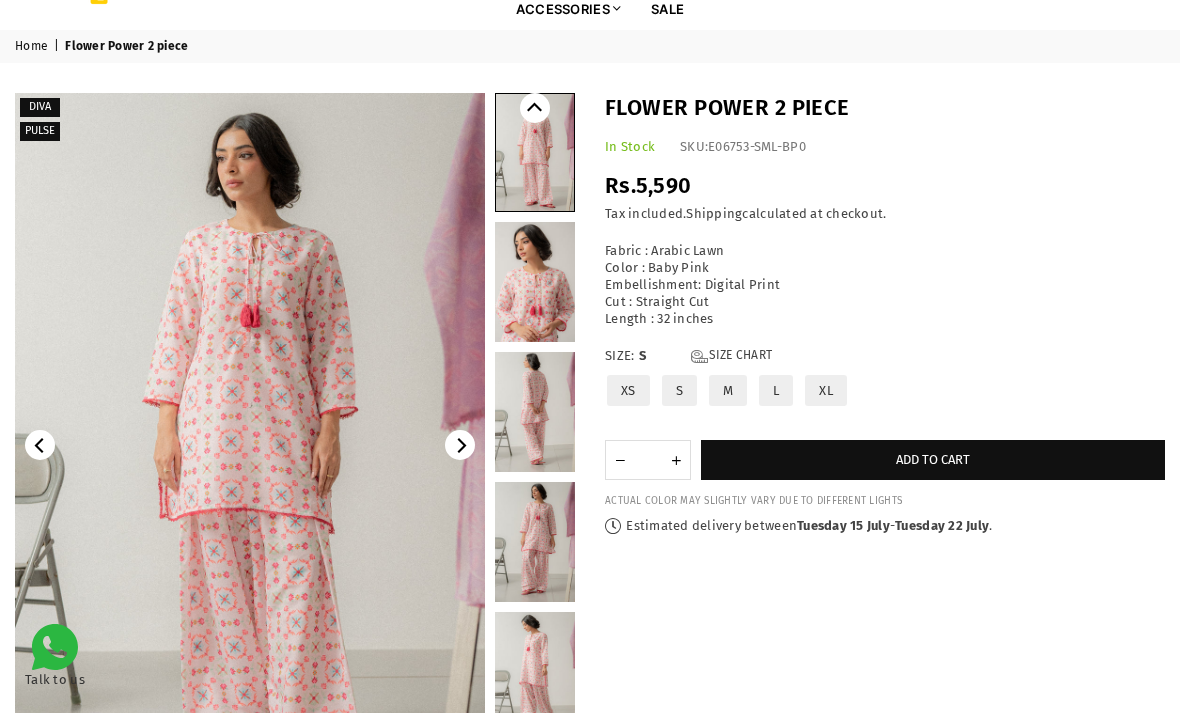 click at bounding box center (535, 412) 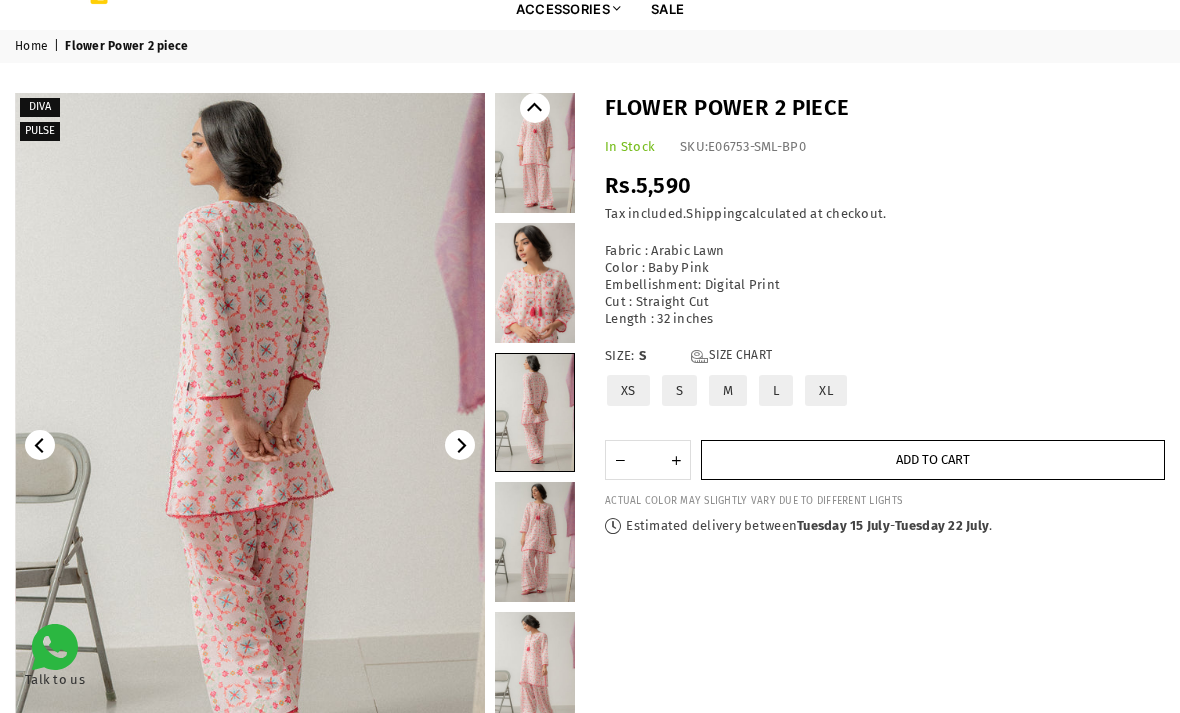 click on "Add to cart" at bounding box center (933, 459) 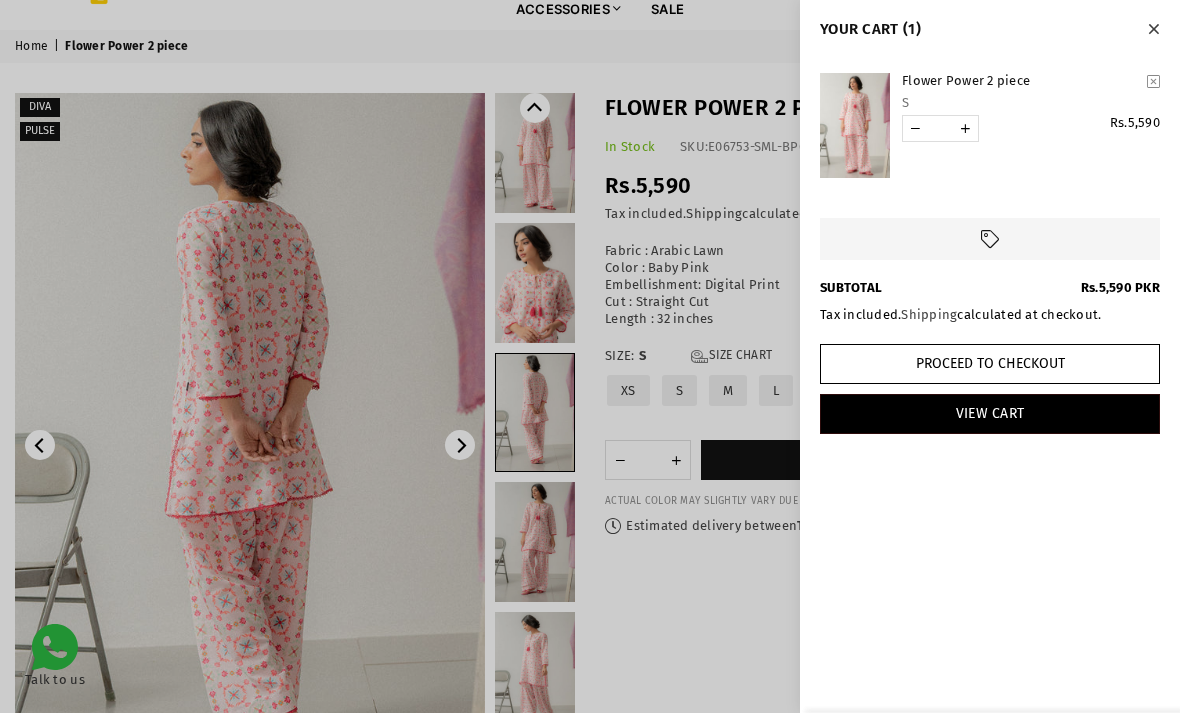 click at bounding box center [590, 356] 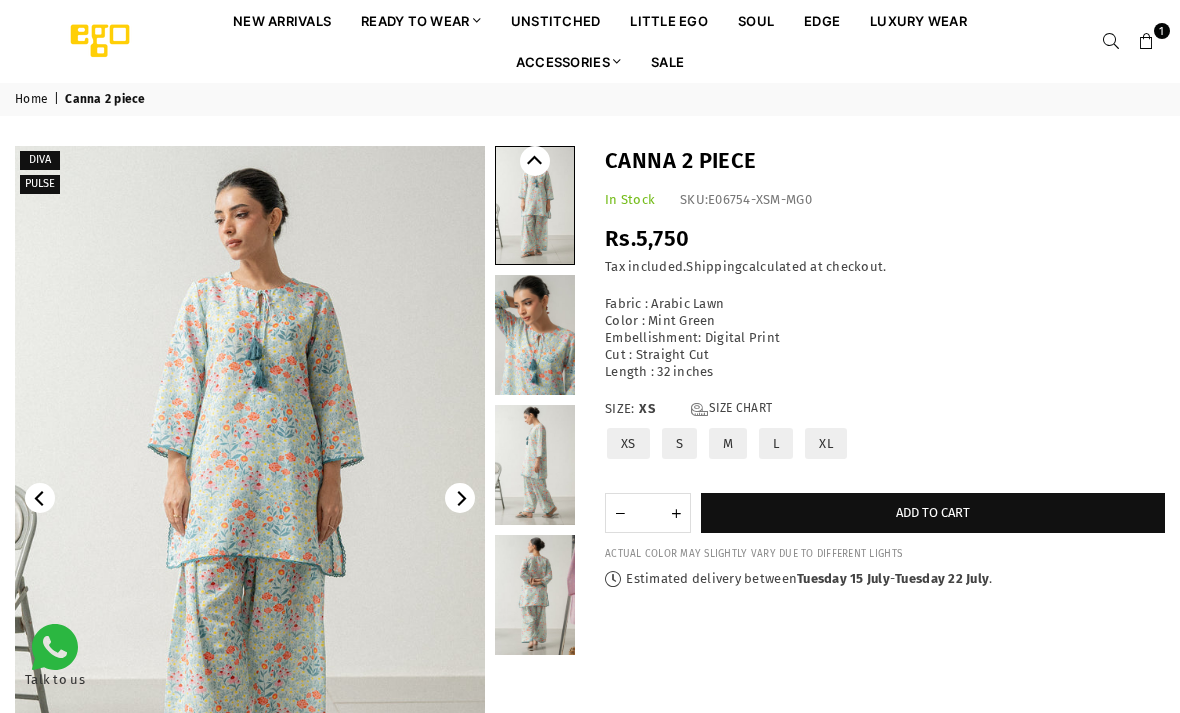 scroll, scrollTop: 0, scrollLeft: 0, axis: both 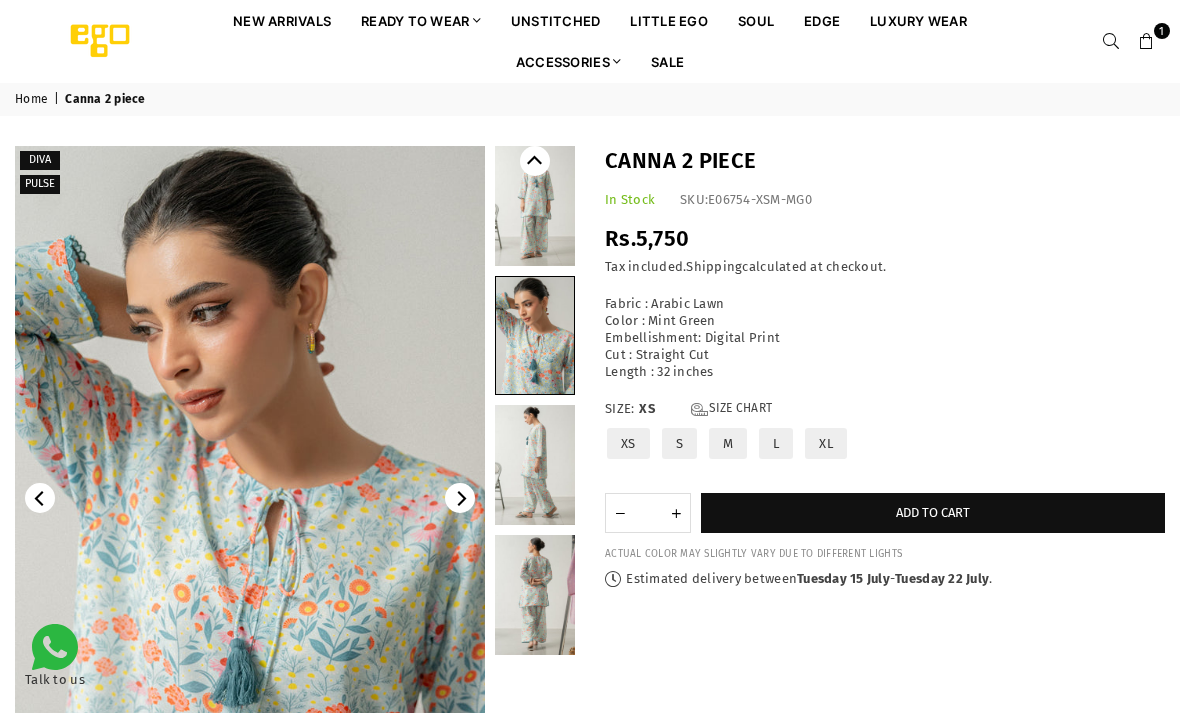 click at bounding box center (535, 465) 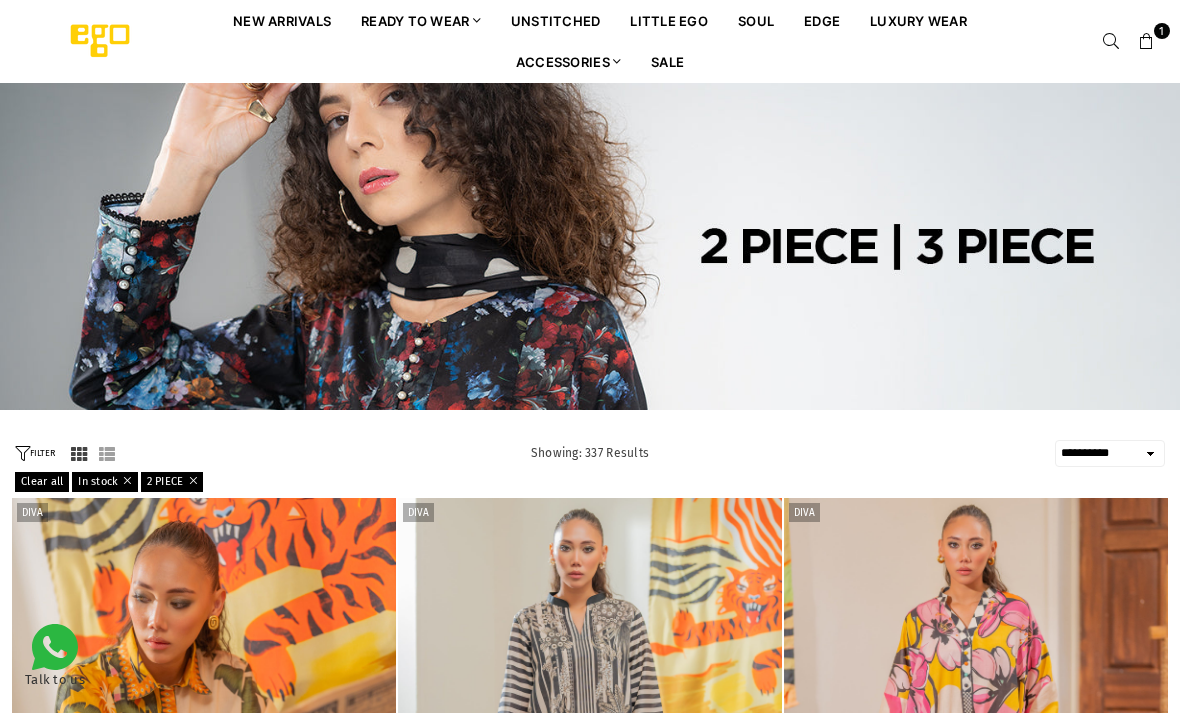 select on "**********" 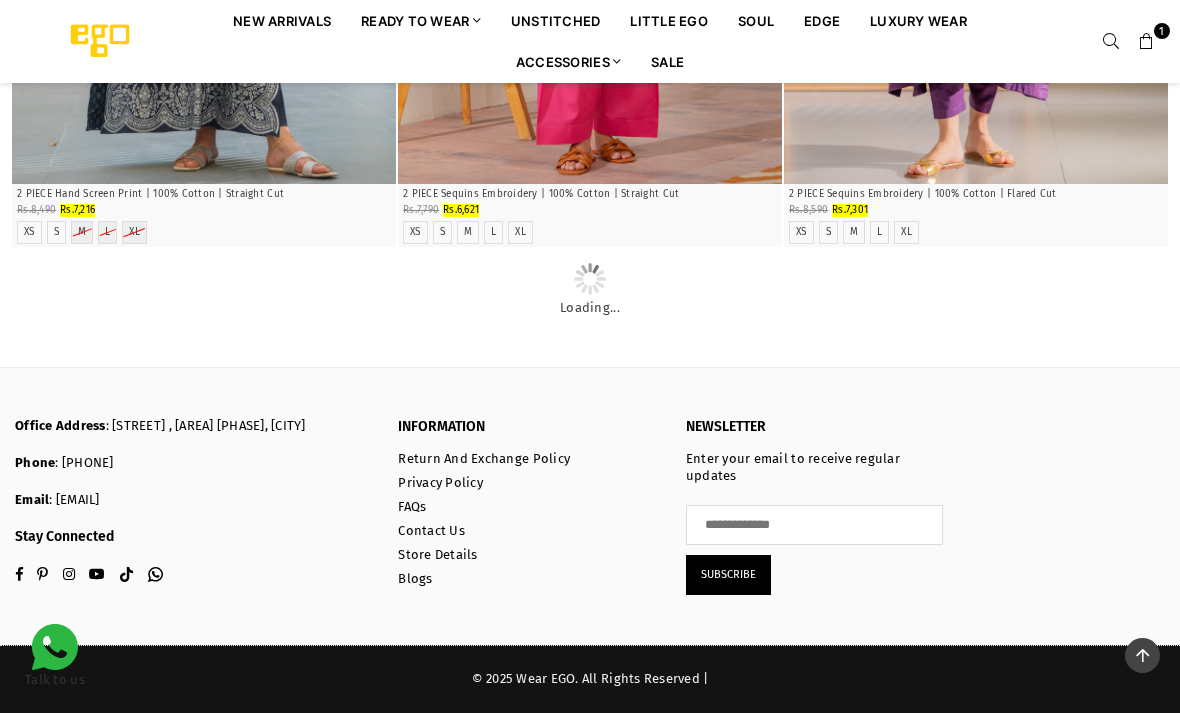 scroll, scrollTop: 14545, scrollLeft: 0, axis: vertical 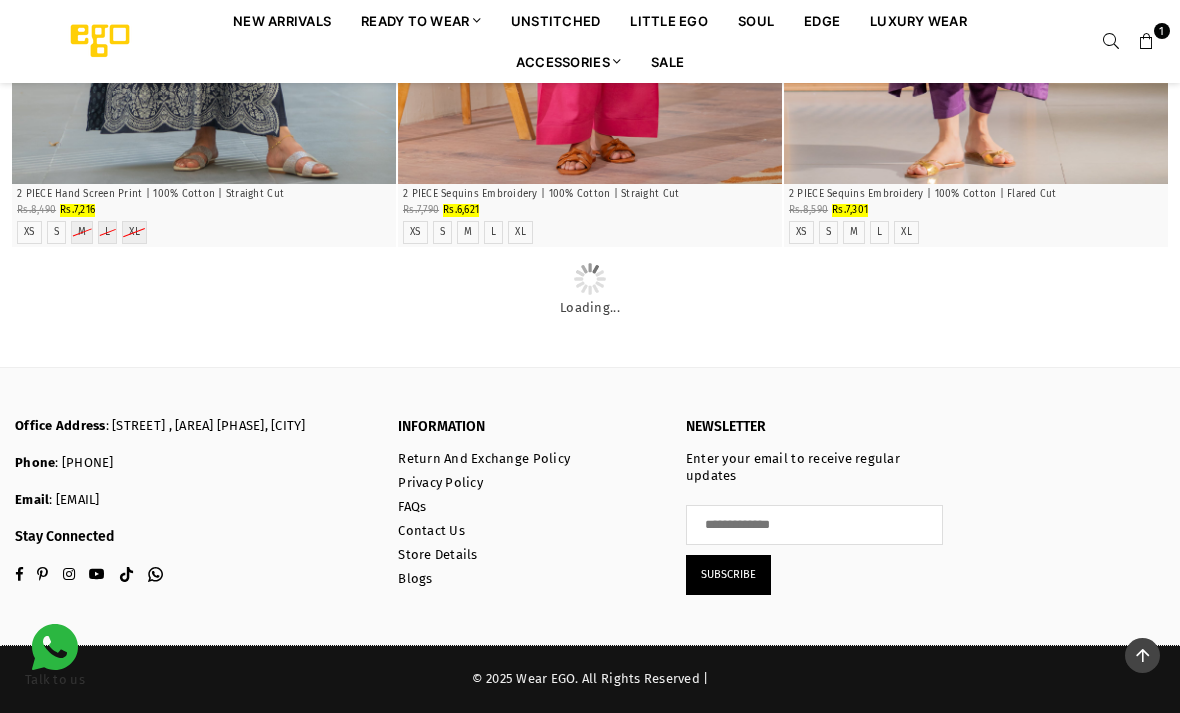 click at bounding box center [590, -745] 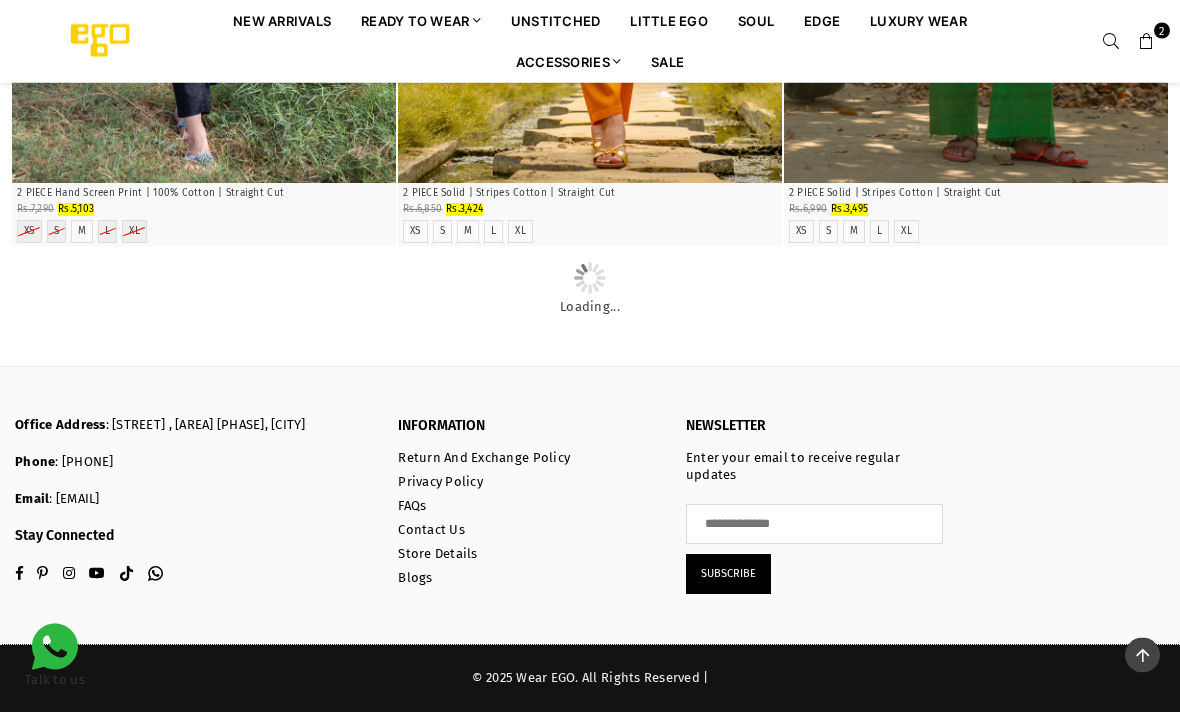 scroll, scrollTop: 54263, scrollLeft: 0, axis: vertical 